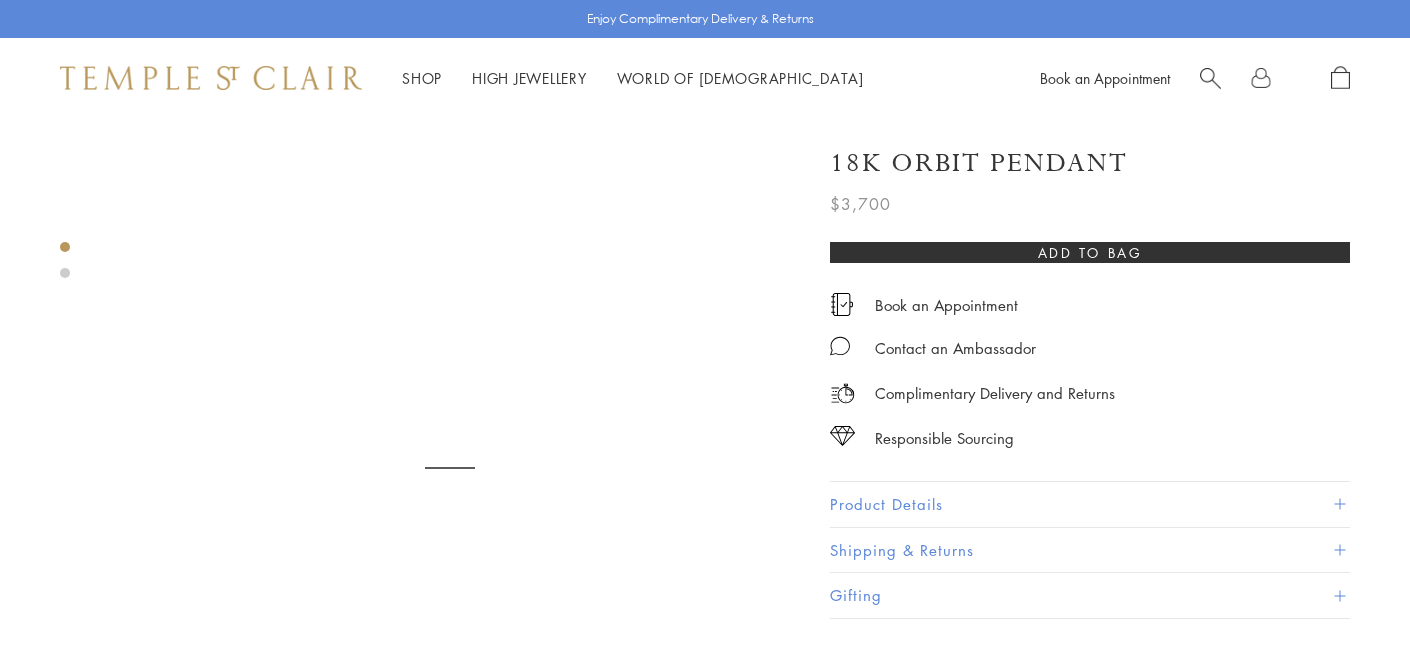 scroll, scrollTop: 0, scrollLeft: 0, axis: both 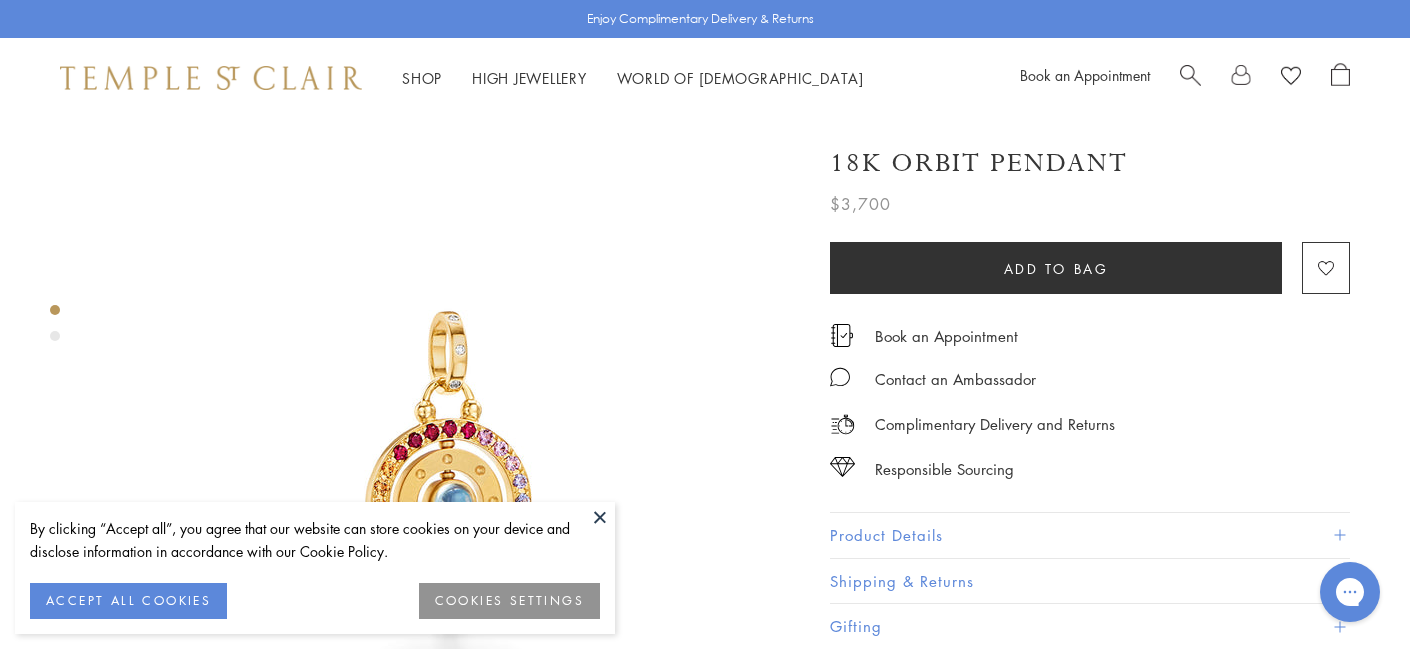 click at bounding box center (600, 517) 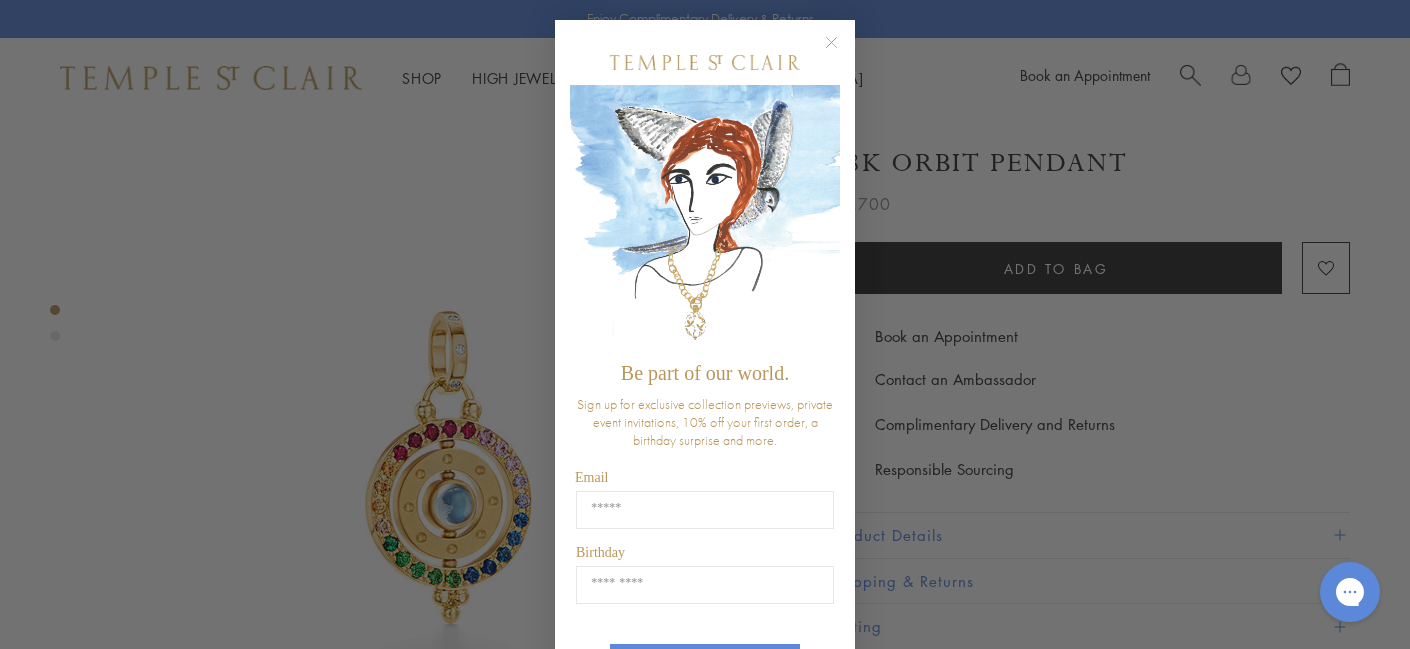click 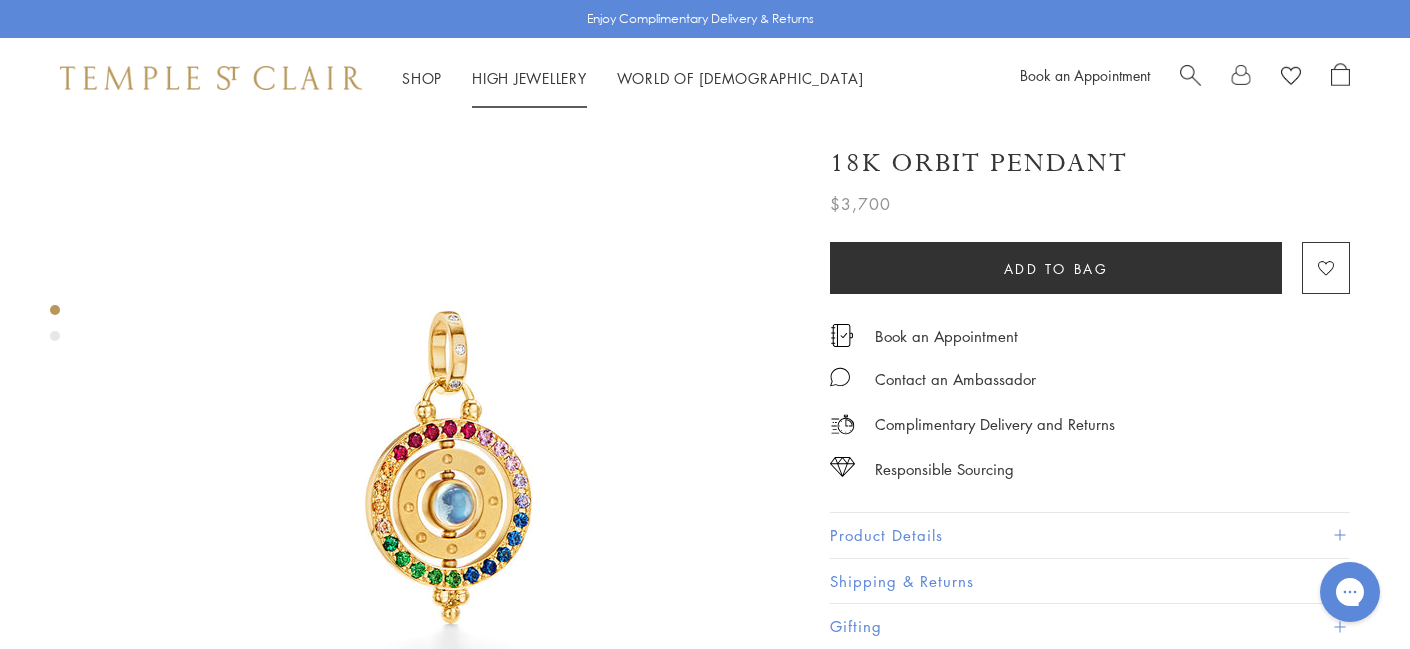 click on "High Jewellery High Jewellery" at bounding box center [529, 78] 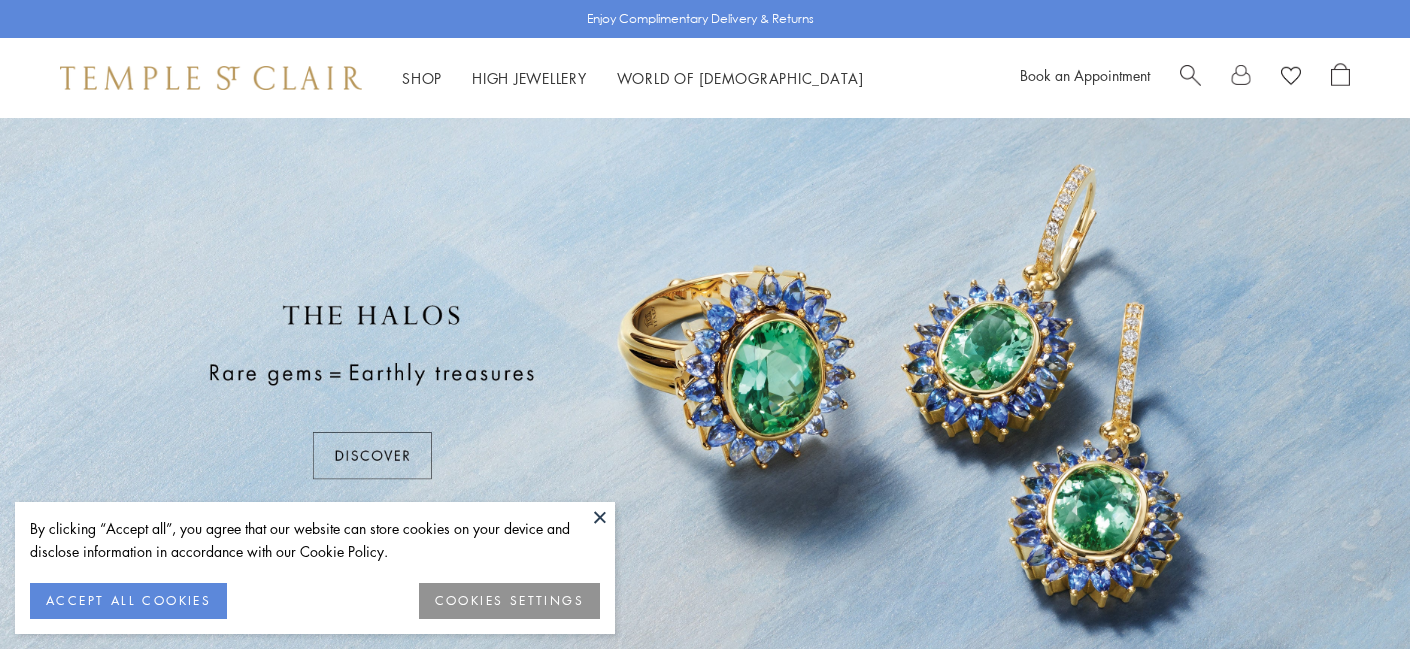 scroll, scrollTop: 0, scrollLeft: 0, axis: both 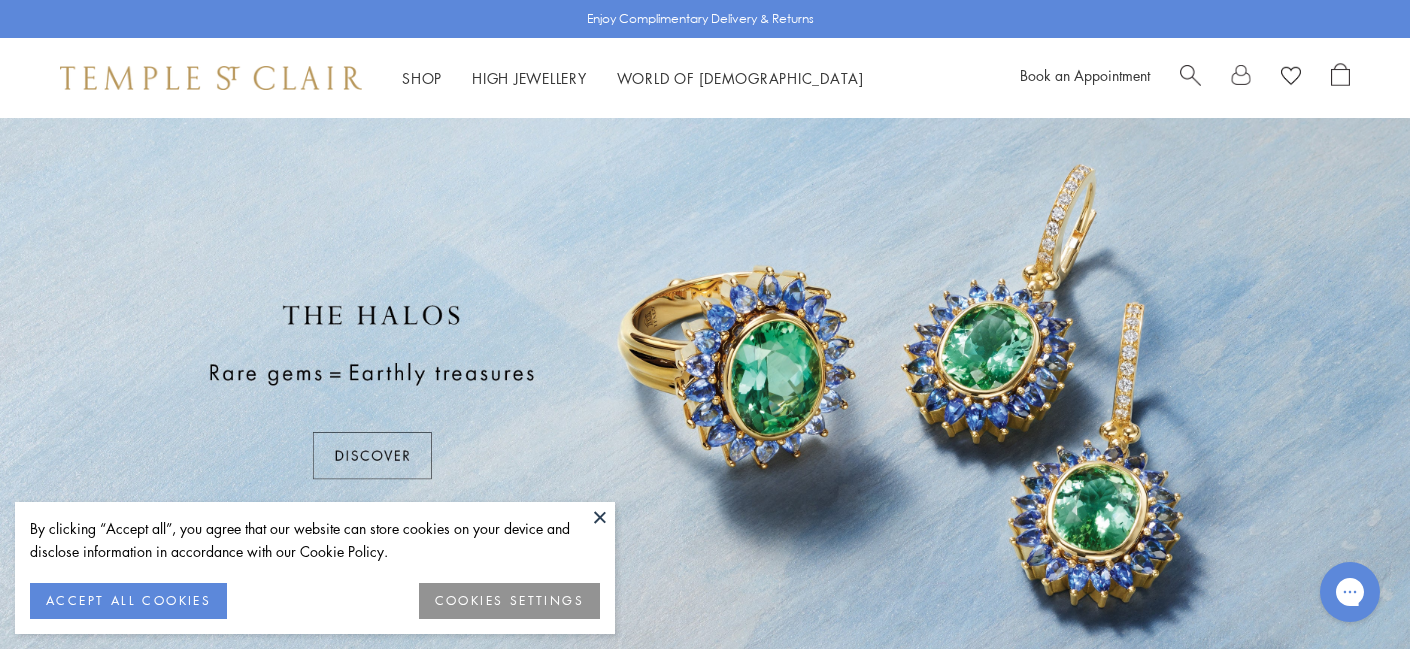 click at bounding box center [600, 517] 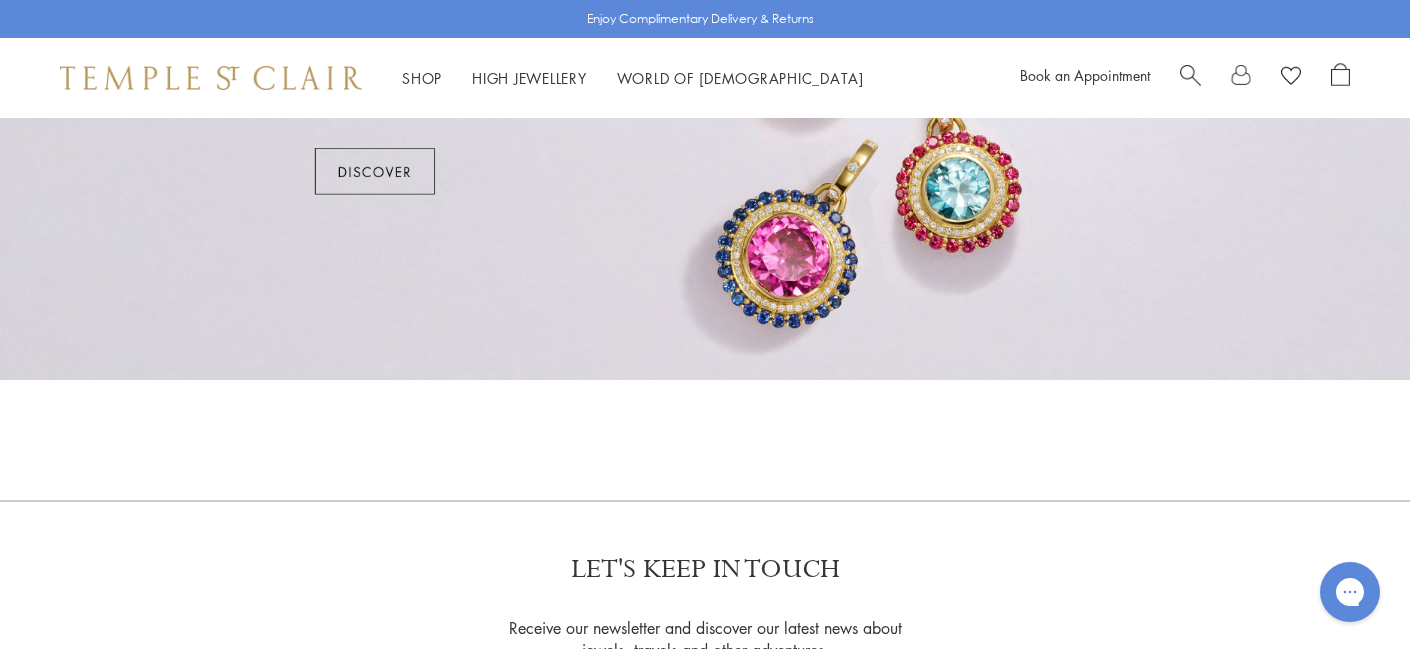 scroll, scrollTop: 1228, scrollLeft: 0, axis: vertical 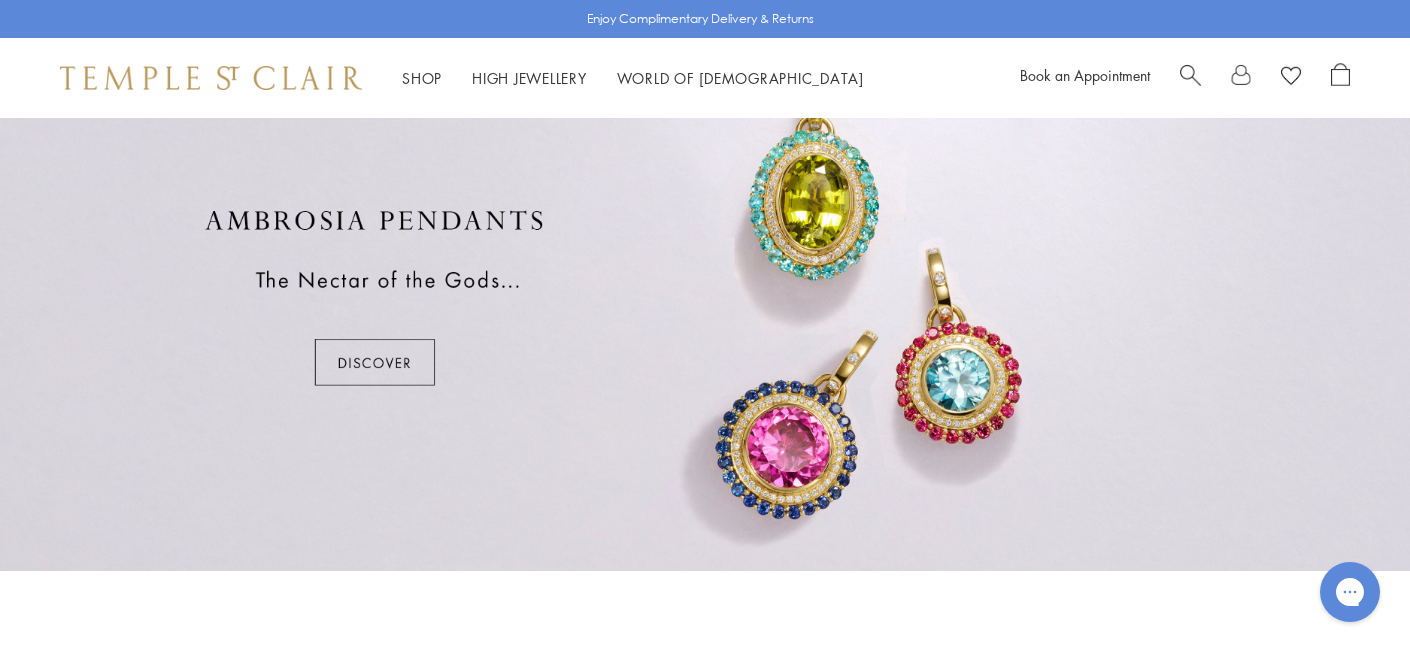 click at bounding box center [705, 297] 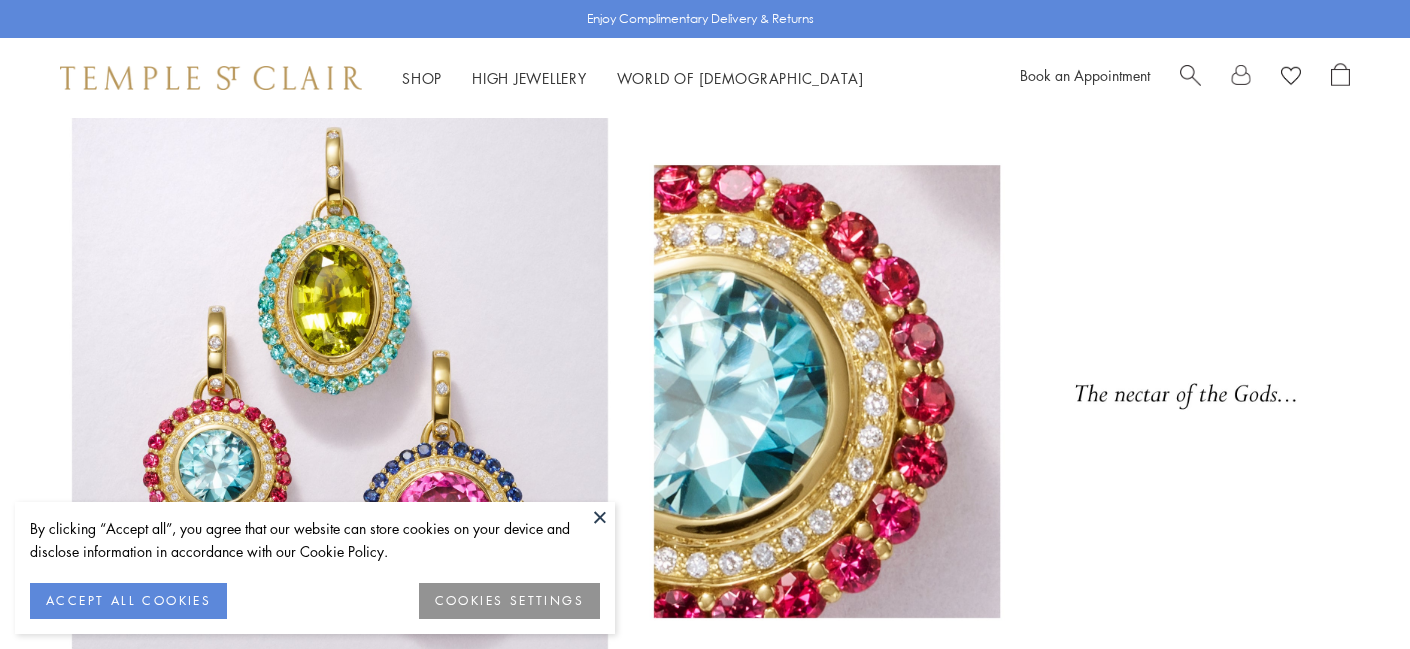 scroll, scrollTop: 0, scrollLeft: 0, axis: both 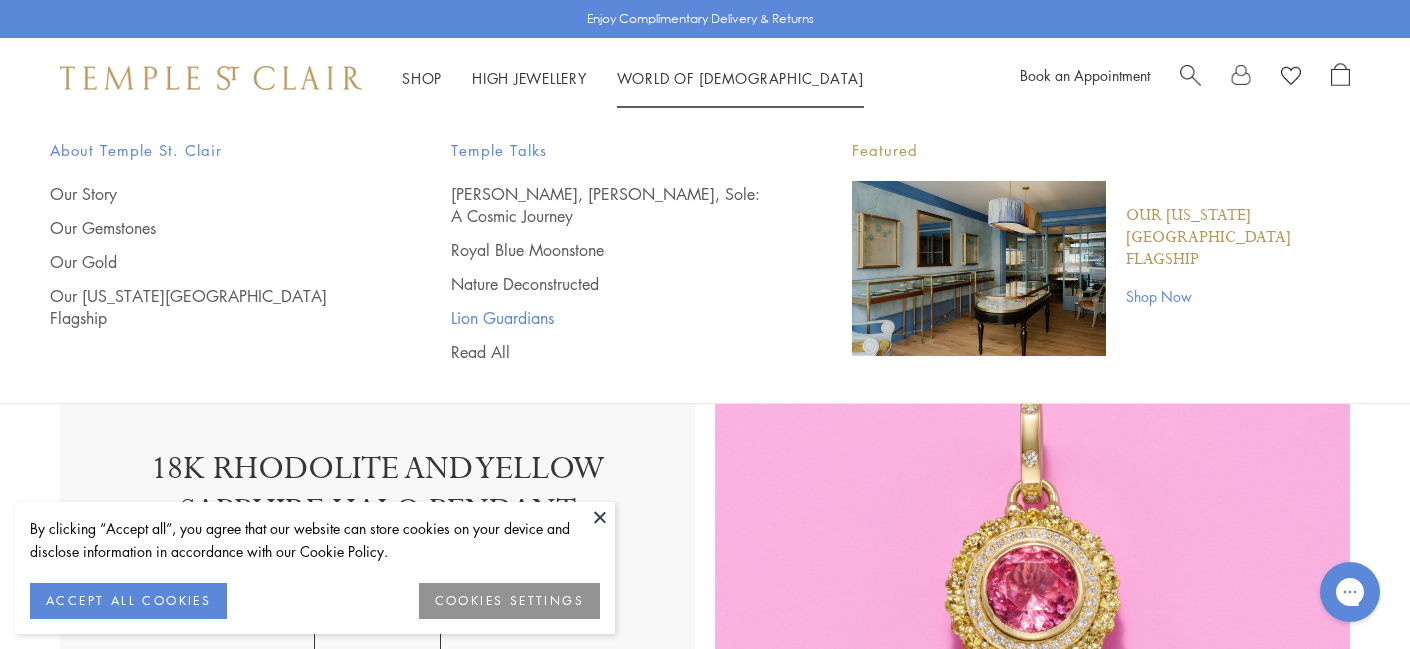click on "Lion Guardians" at bounding box center [611, 318] 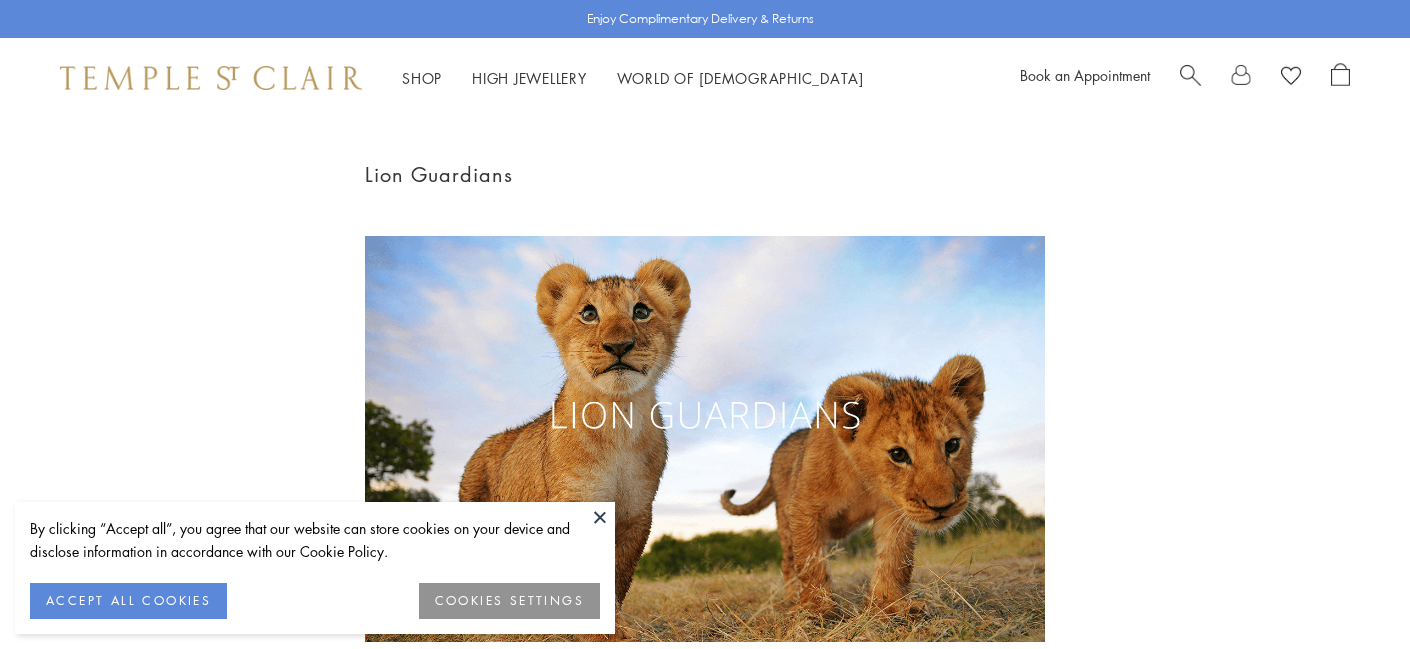 scroll, scrollTop: 0, scrollLeft: 0, axis: both 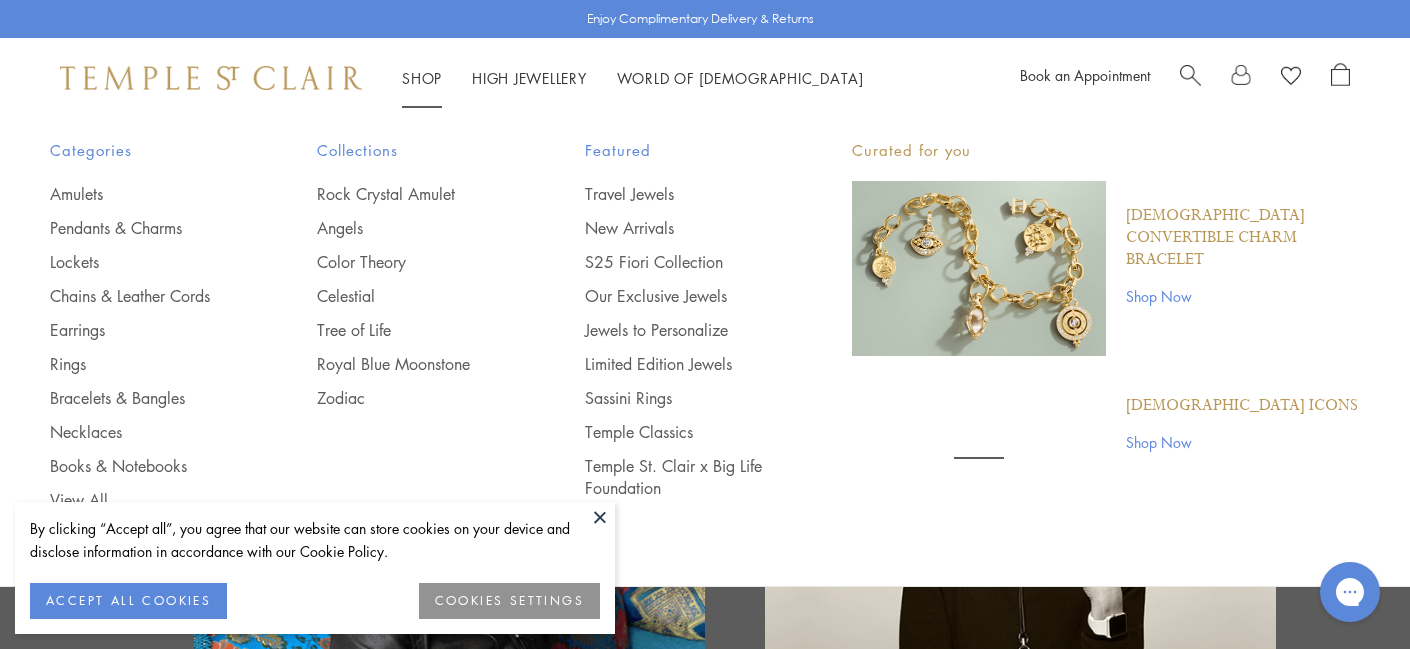 click on "Shop Shop" at bounding box center [422, 78] 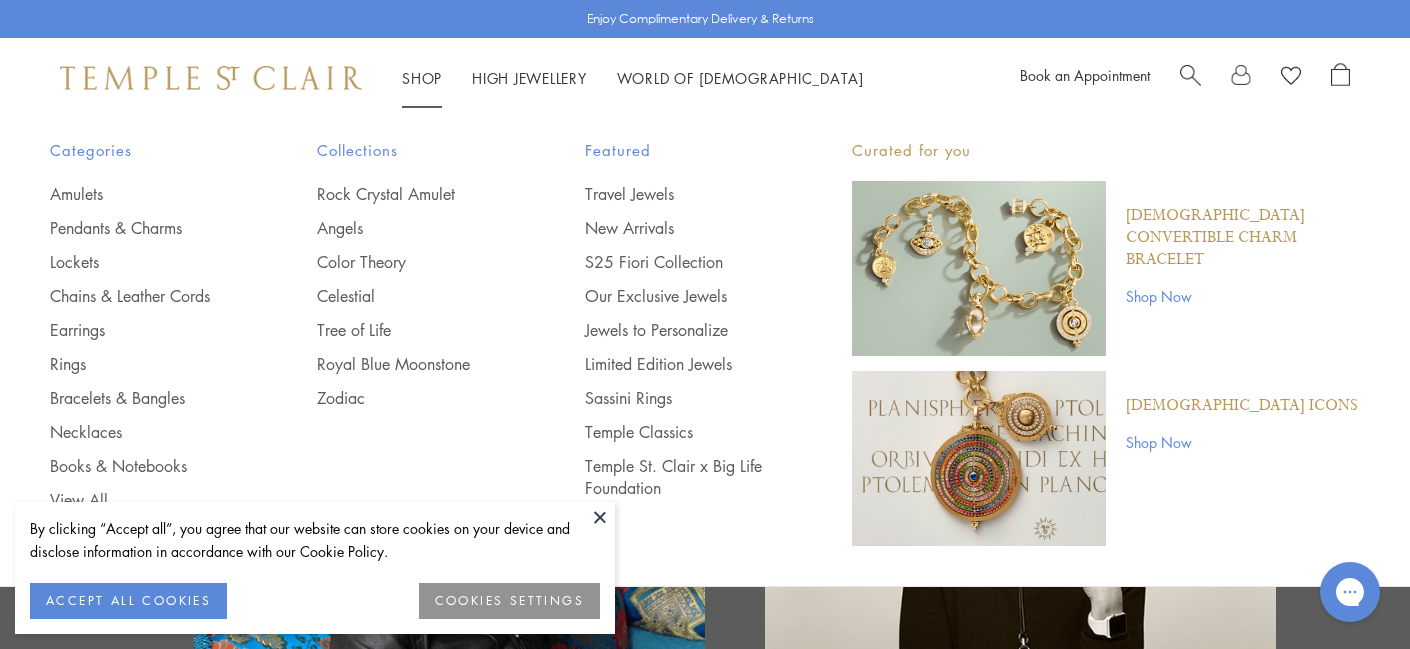 scroll, scrollTop: 0, scrollLeft: 0, axis: both 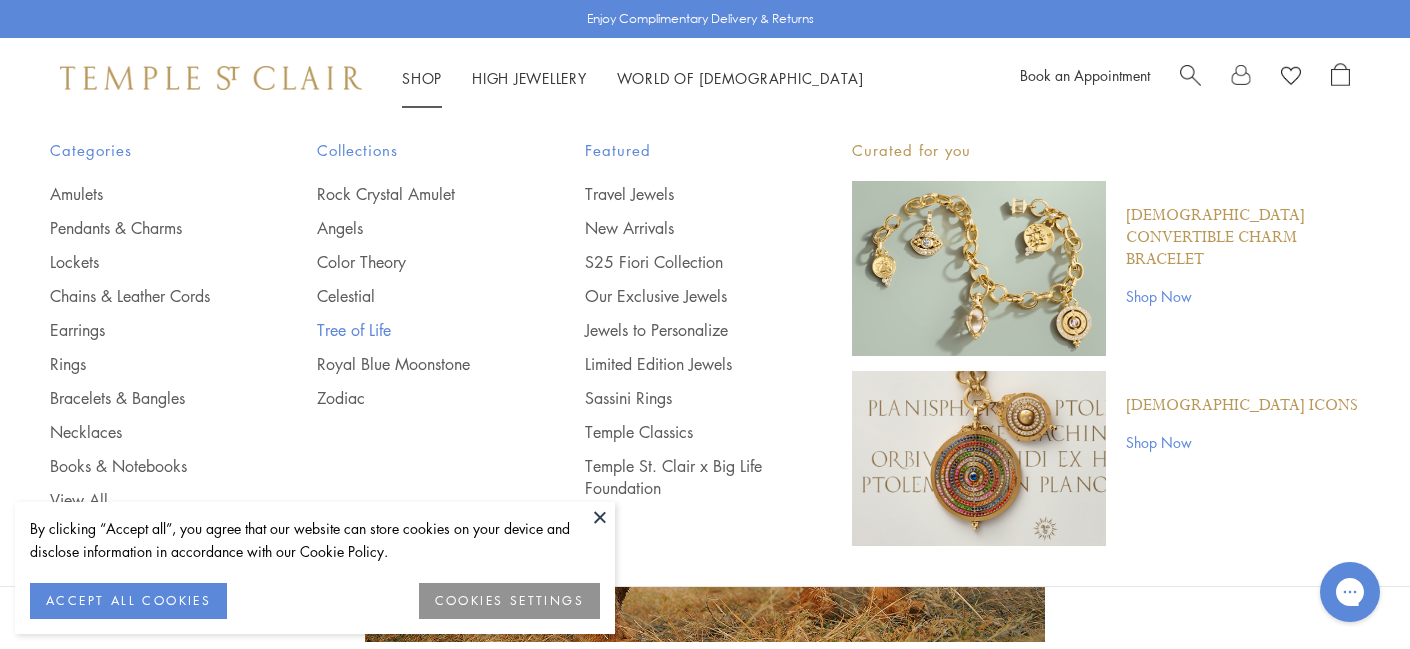 click on "Tree of Life" at bounding box center [410, 330] 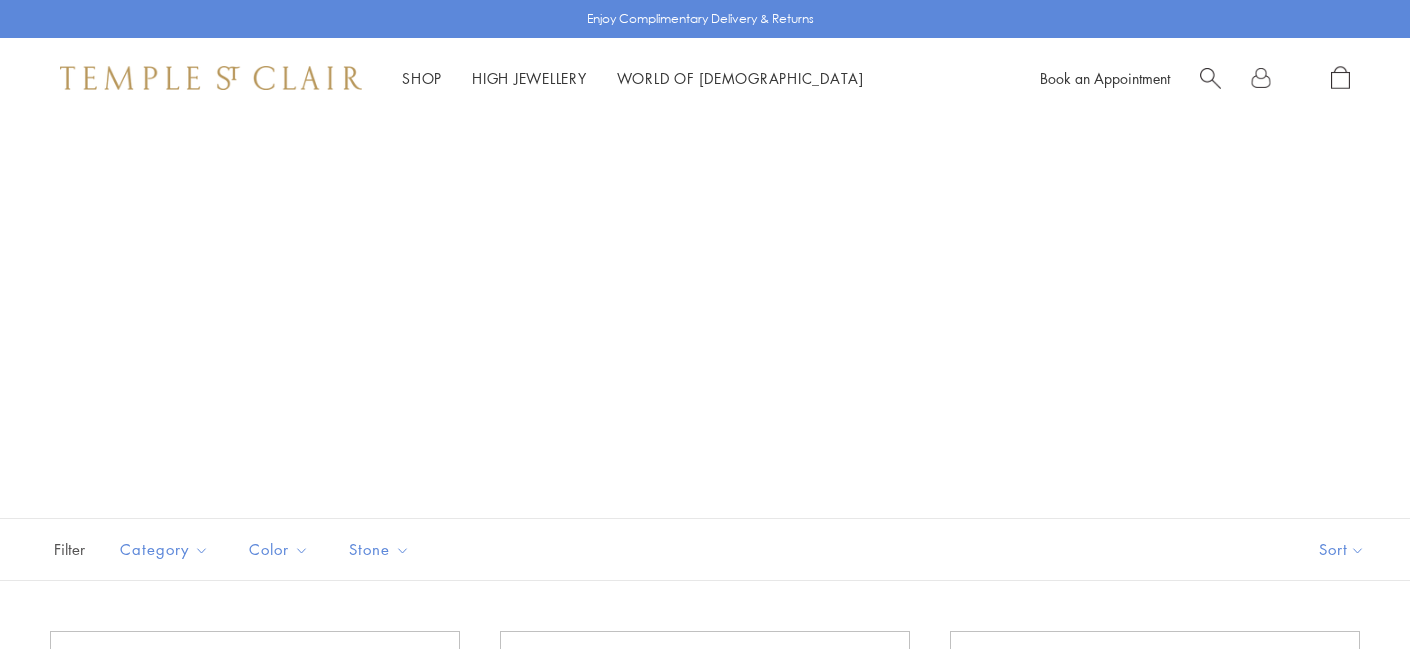 scroll, scrollTop: 0, scrollLeft: 0, axis: both 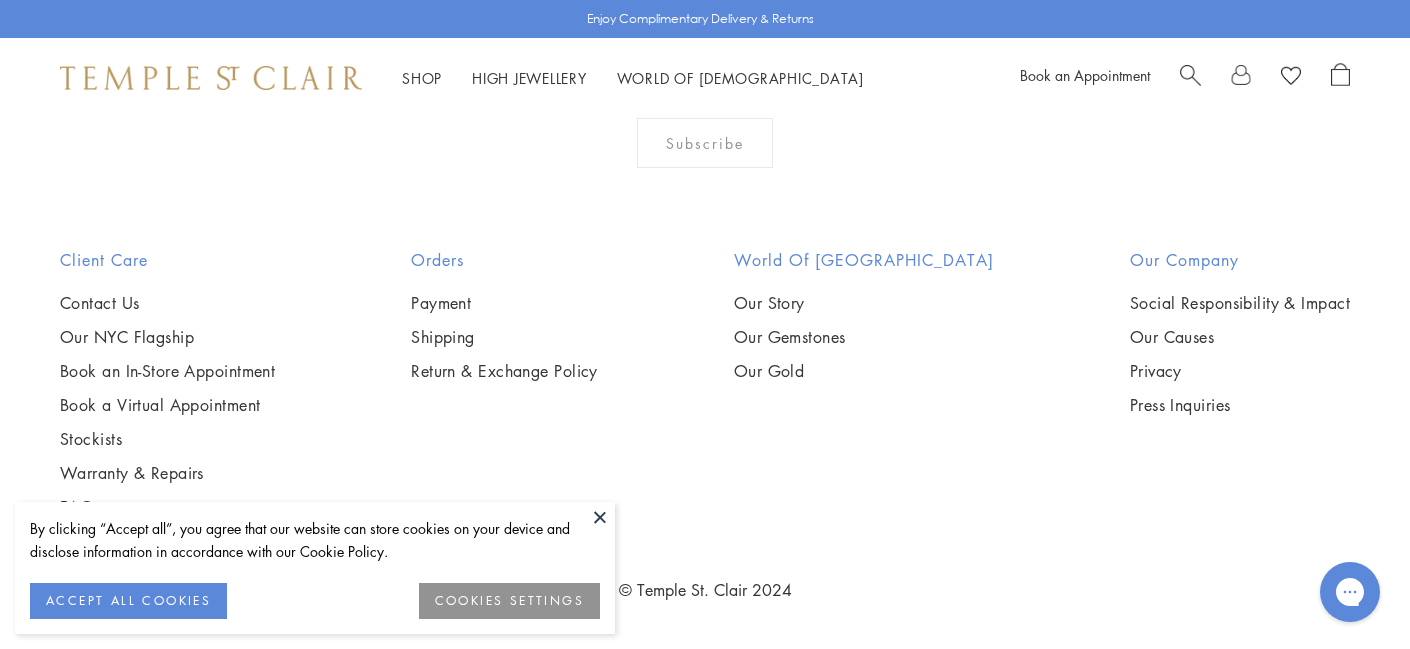 click on "2" at bounding box center [673, -181] 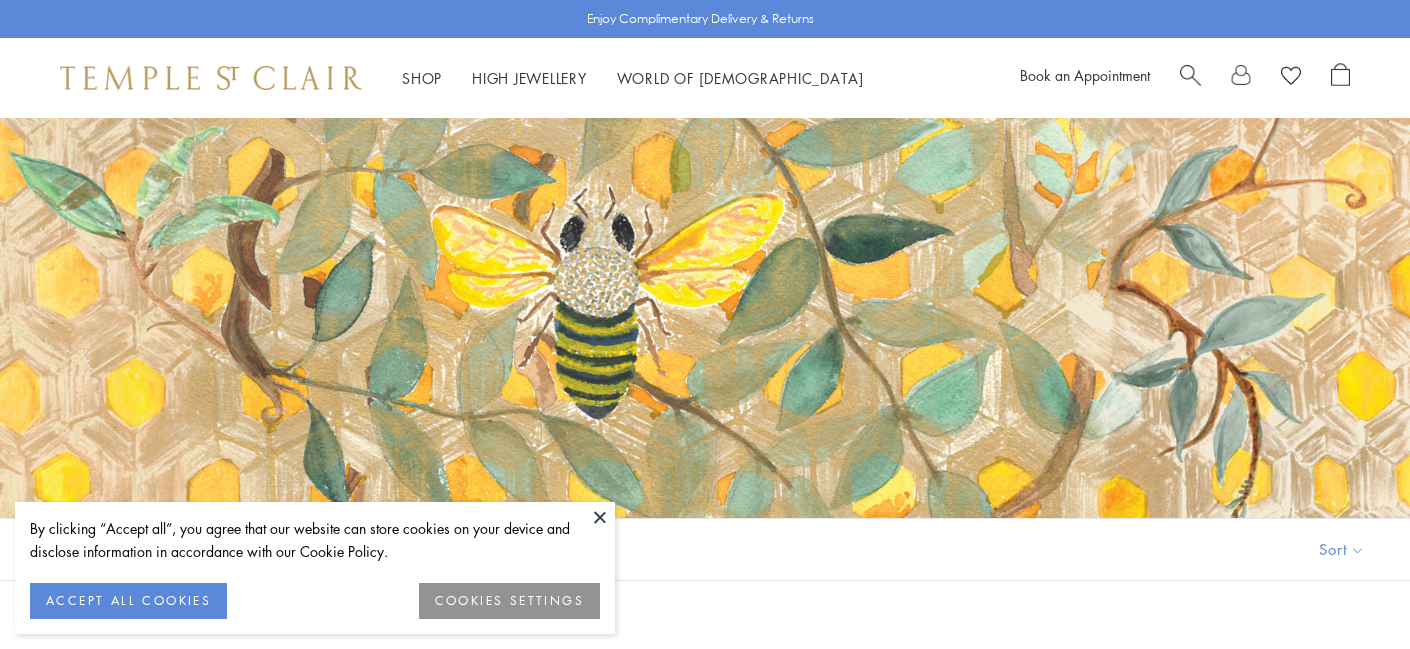 scroll, scrollTop: 0, scrollLeft: 0, axis: both 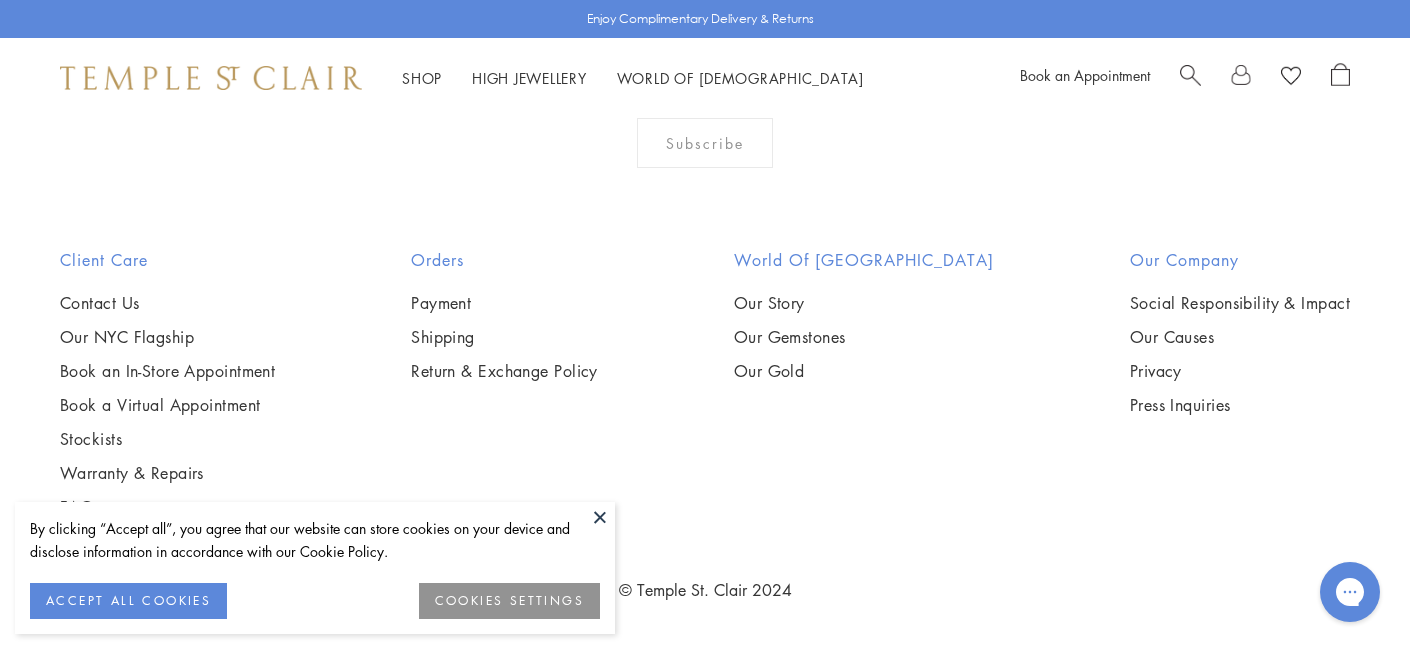 click on "3" at bounding box center (770, -181) 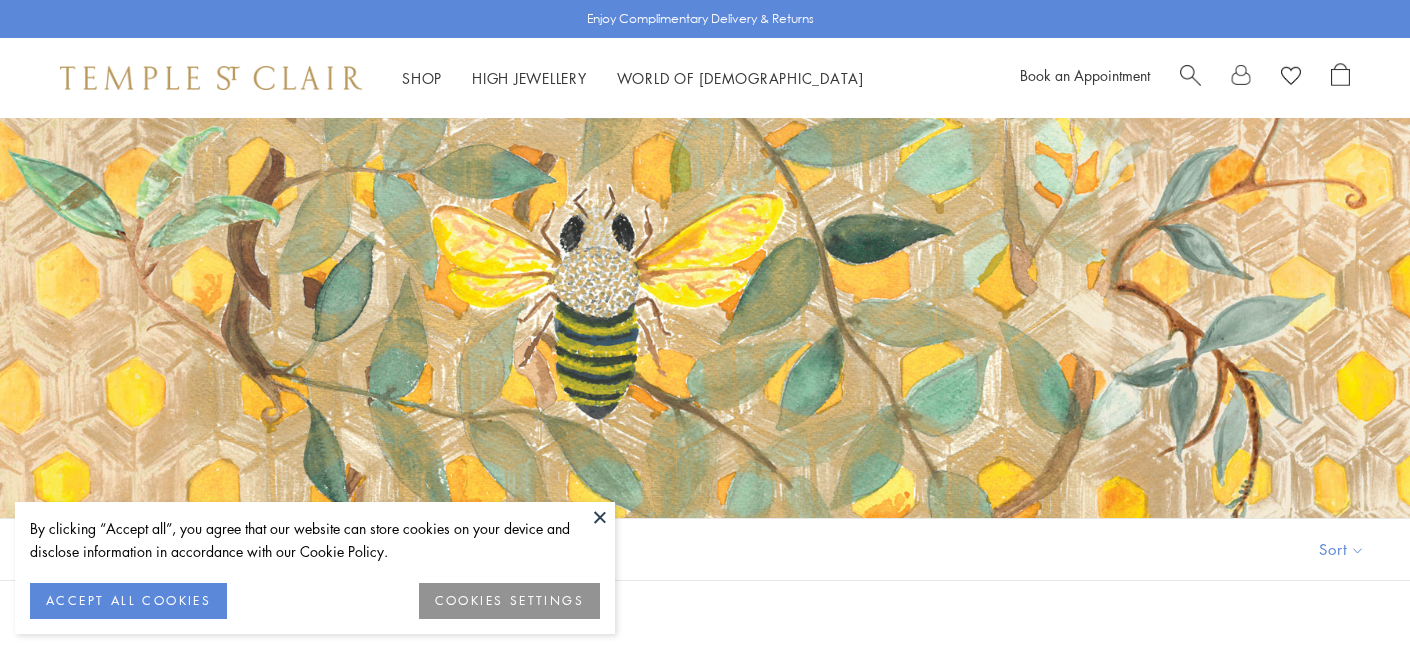 scroll, scrollTop: 0, scrollLeft: 0, axis: both 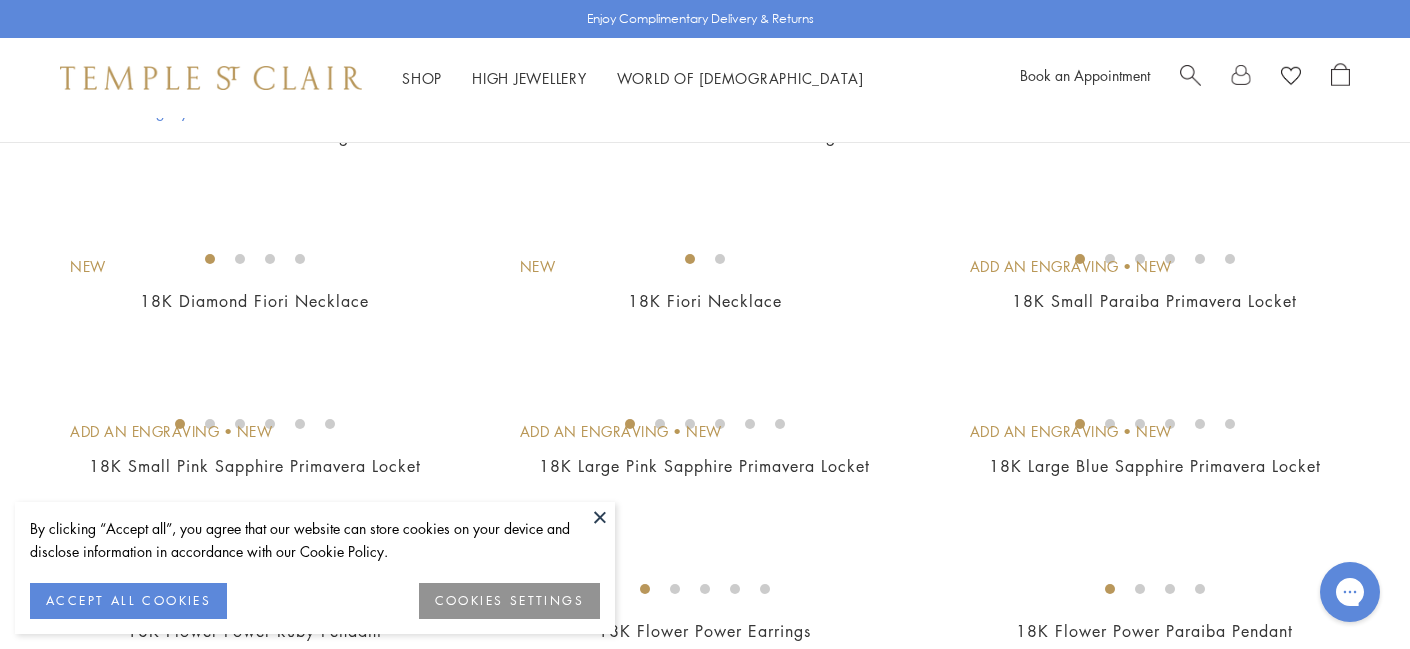 click at bounding box center [600, 517] 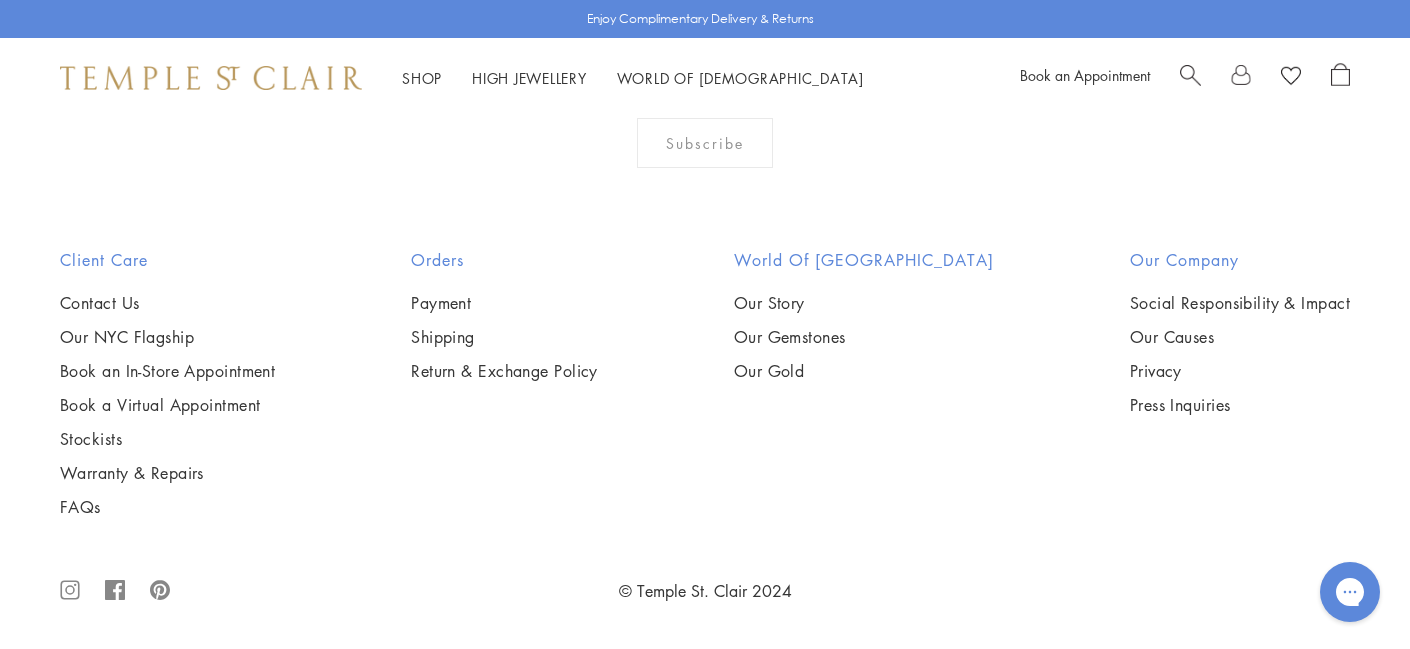 scroll, scrollTop: 6015, scrollLeft: 0, axis: vertical 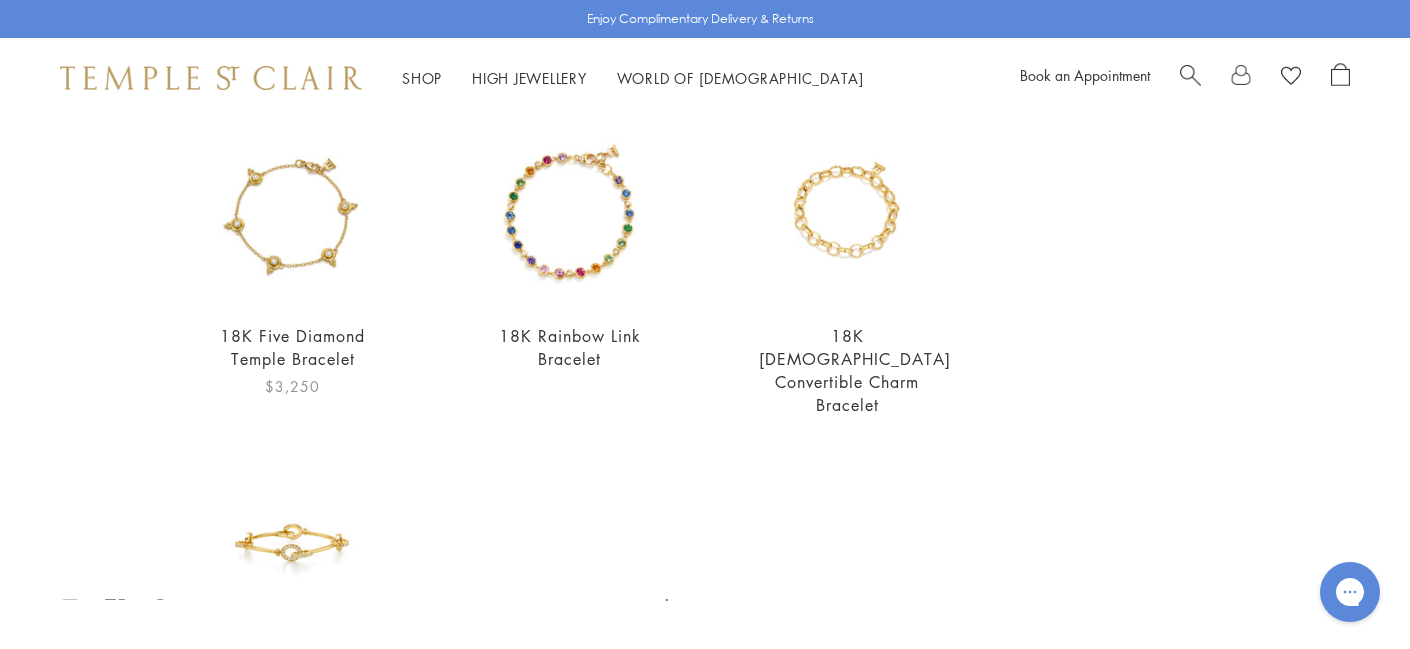 type on "*********" 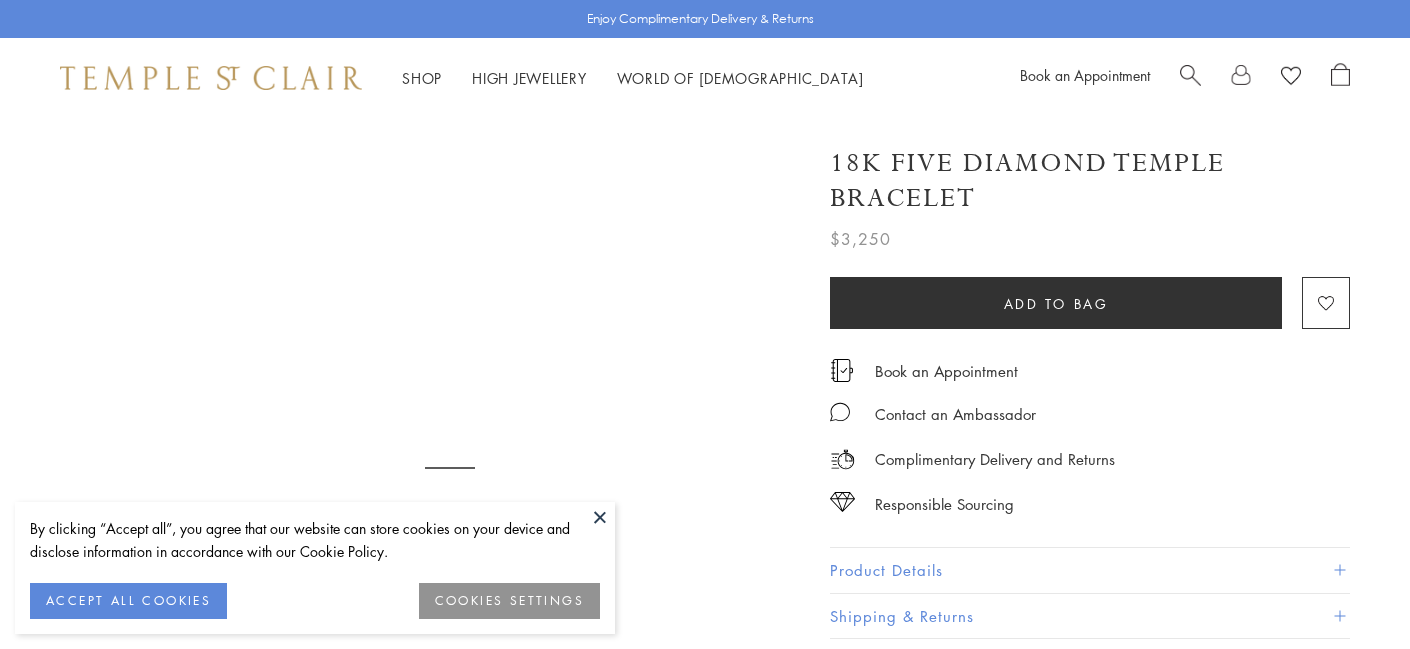 scroll, scrollTop: 0, scrollLeft: 0, axis: both 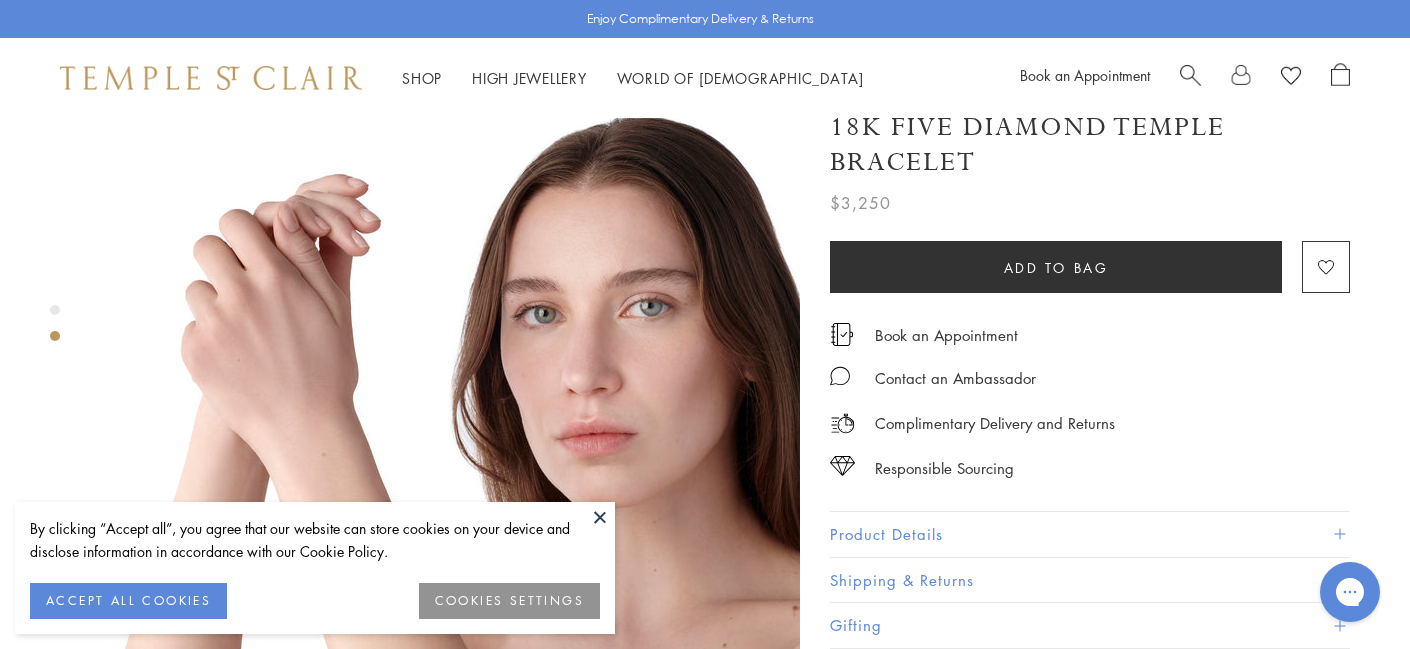 click at bounding box center [600, 517] 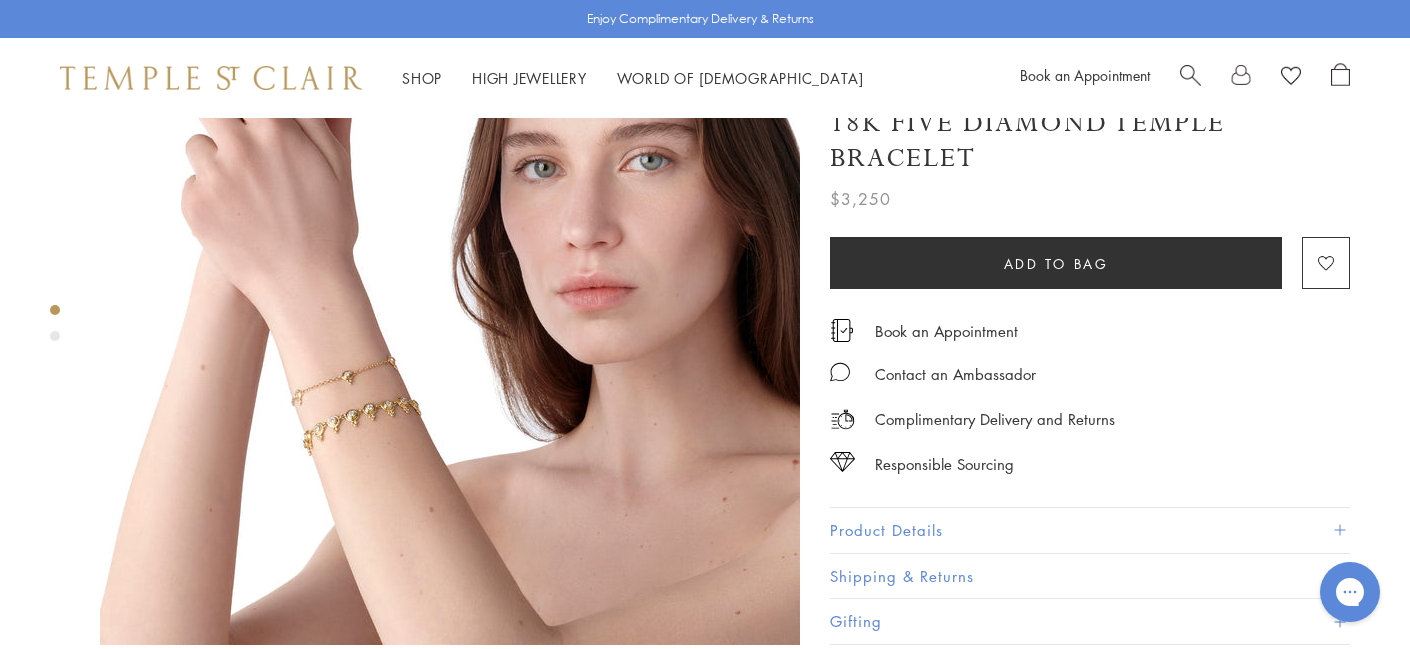 scroll, scrollTop: 0, scrollLeft: 0, axis: both 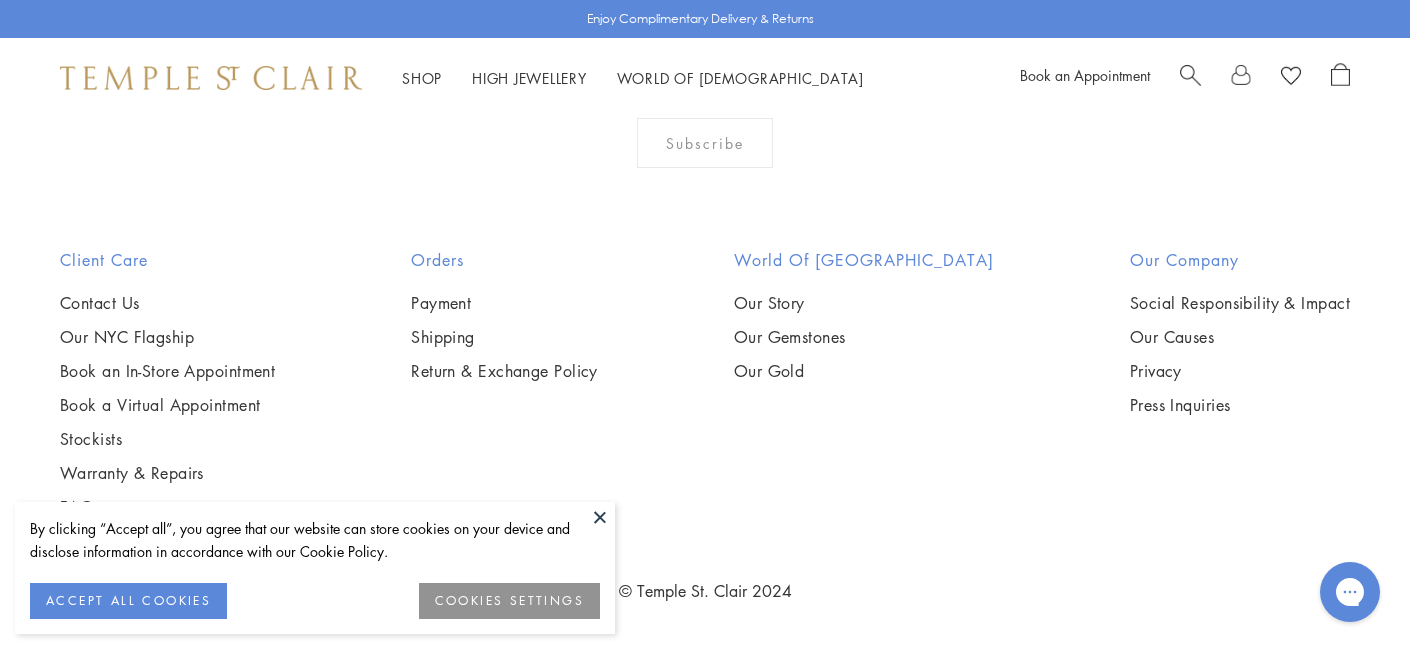 click at bounding box center (0, 0) 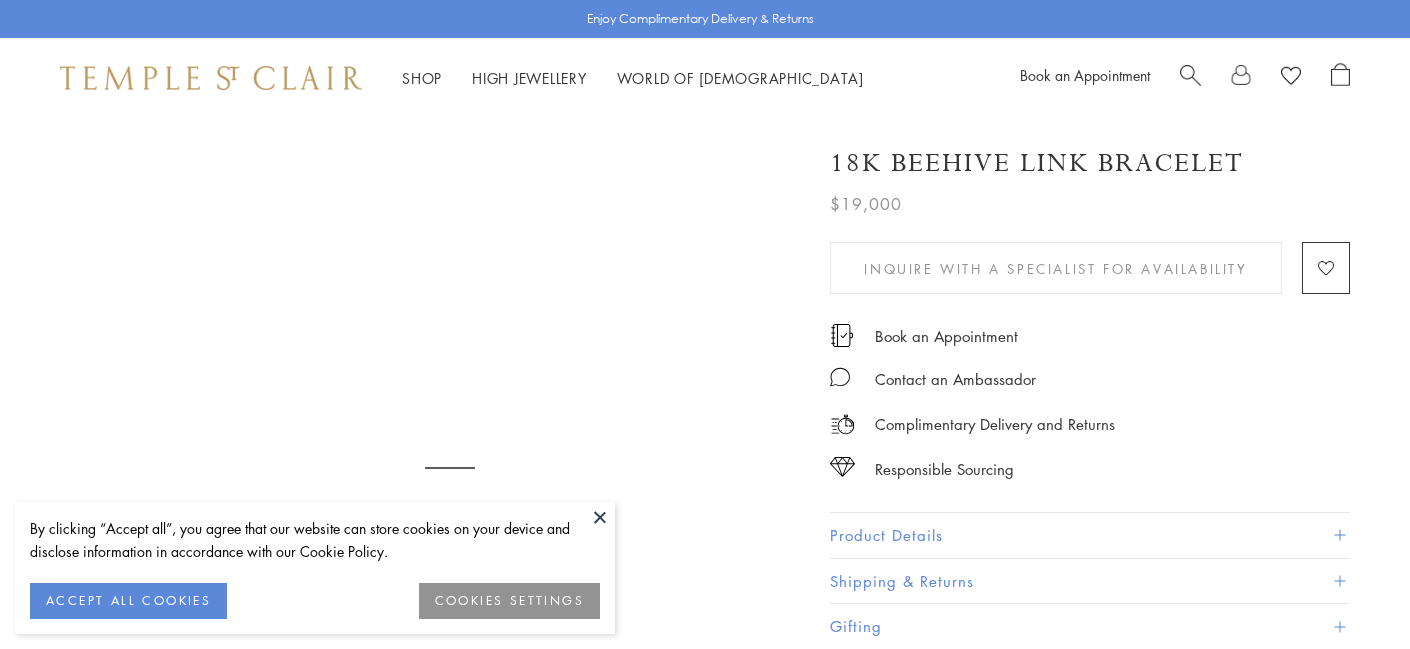 scroll, scrollTop: 0, scrollLeft: 0, axis: both 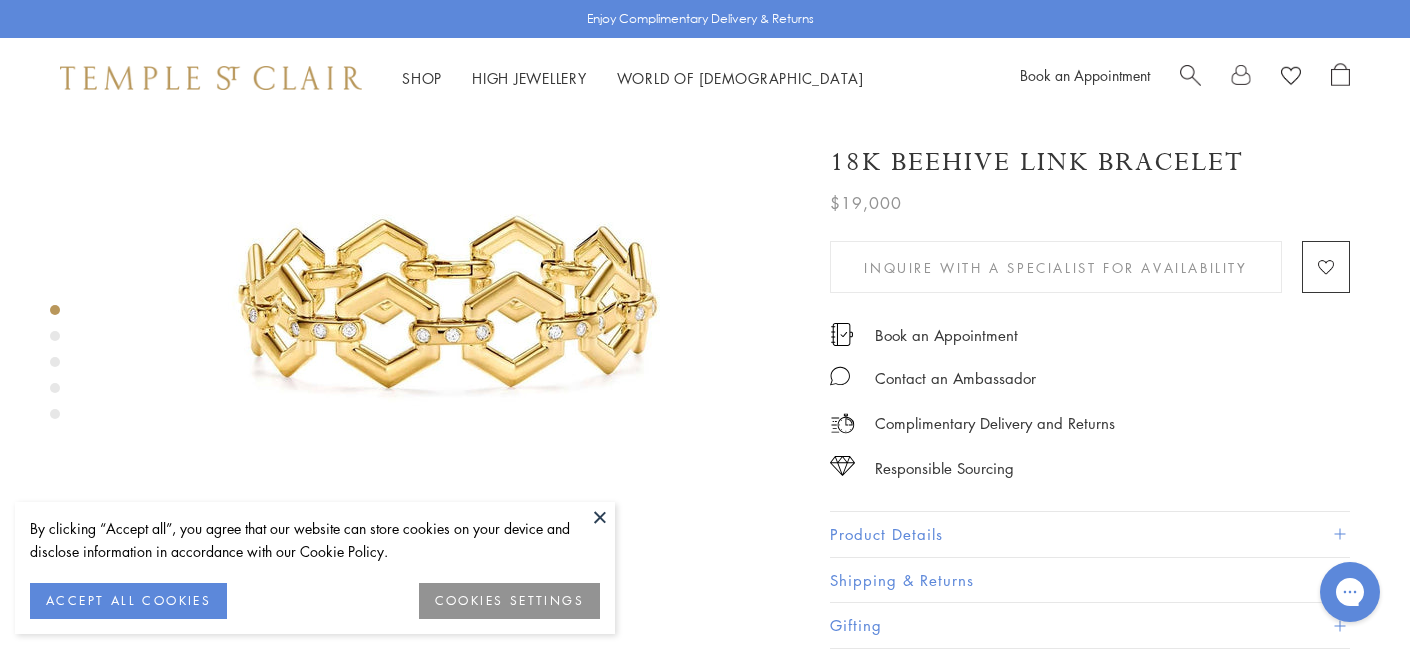 click at bounding box center (600, 517) 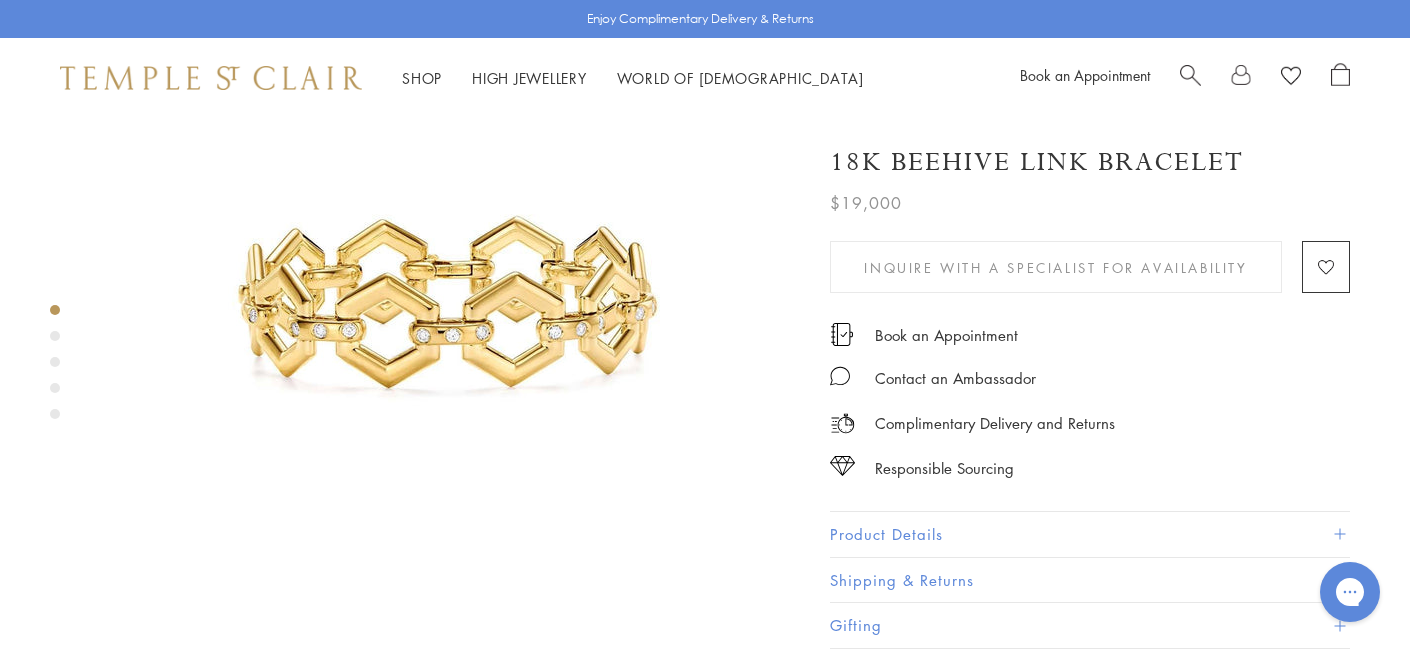 click at bounding box center [55, 336] 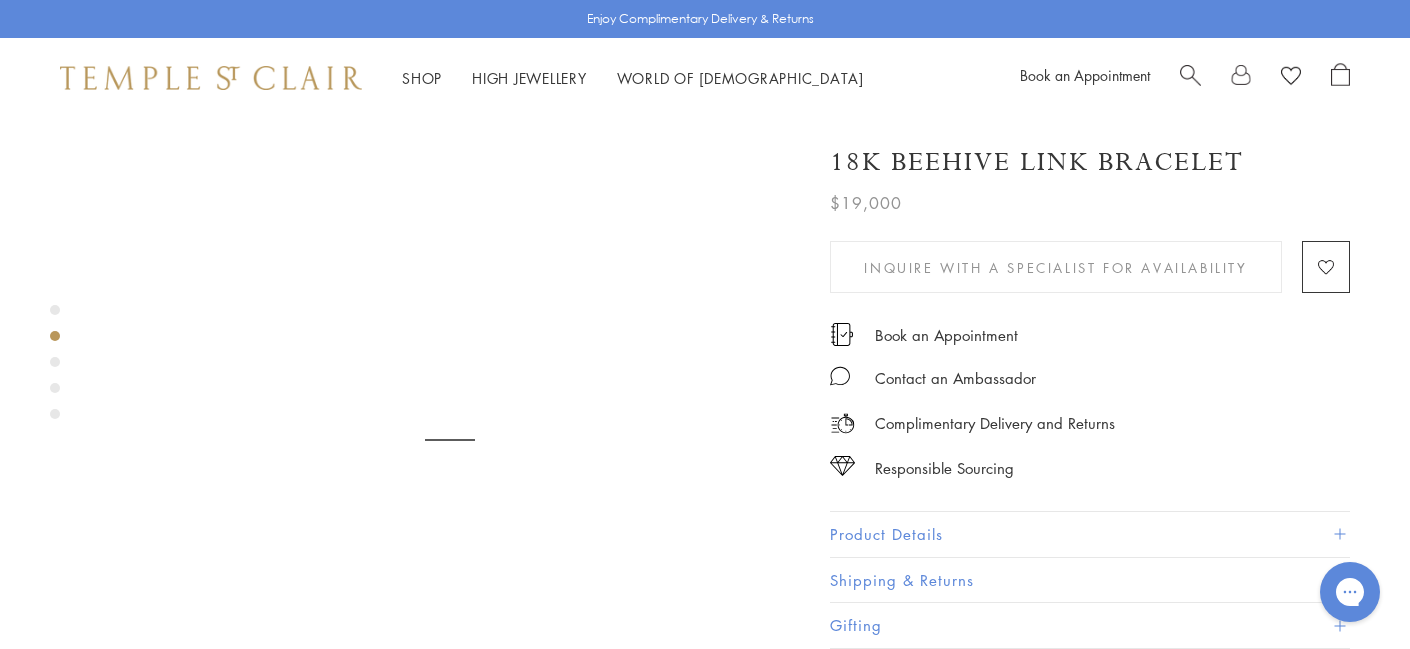 scroll, scrollTop: 738, scrollLeft: 0, axis: vertical 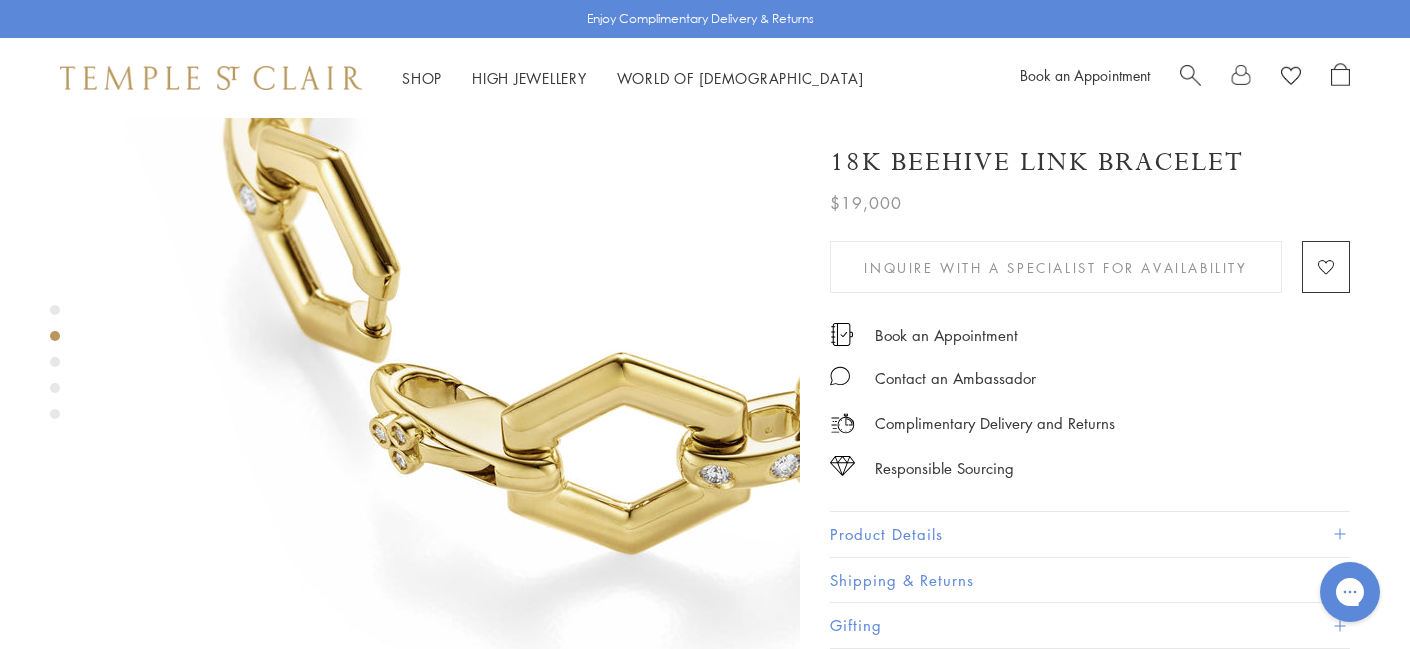 click at bounding box center (430, 1050) 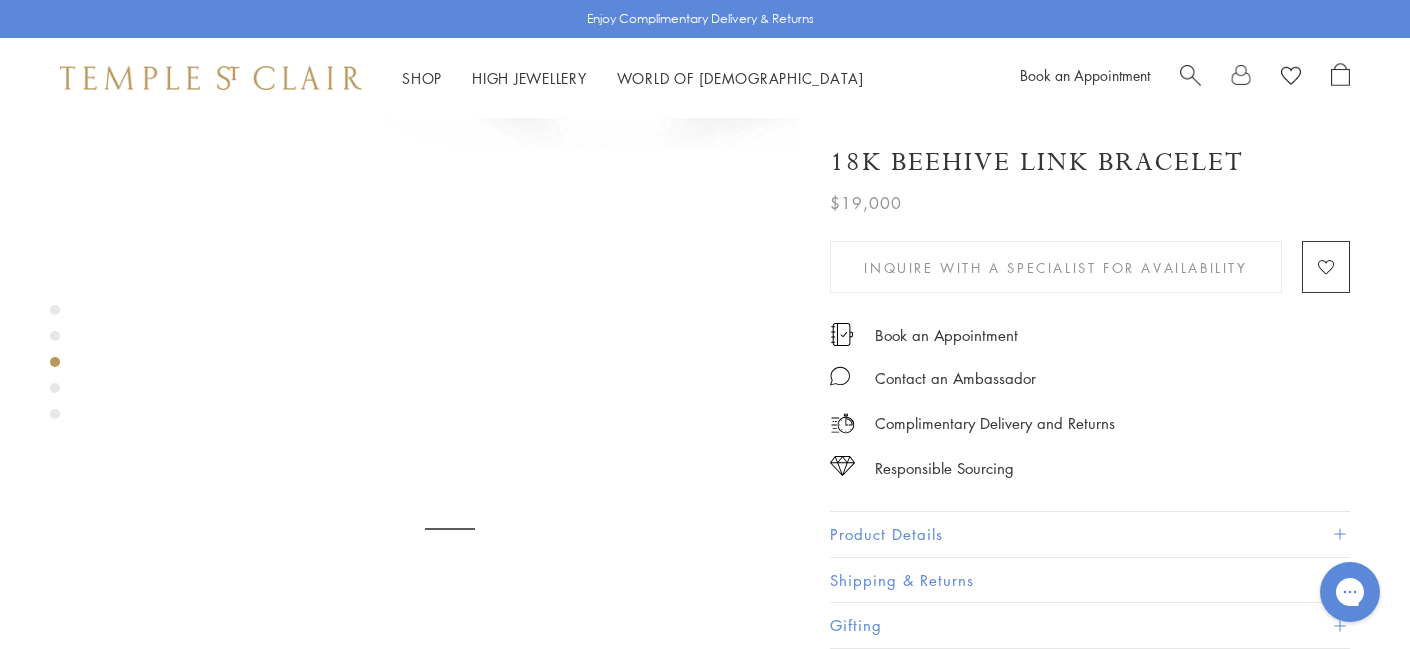 scroll, scrollTop: 1304, scrollLeft: 0, axis: vertical 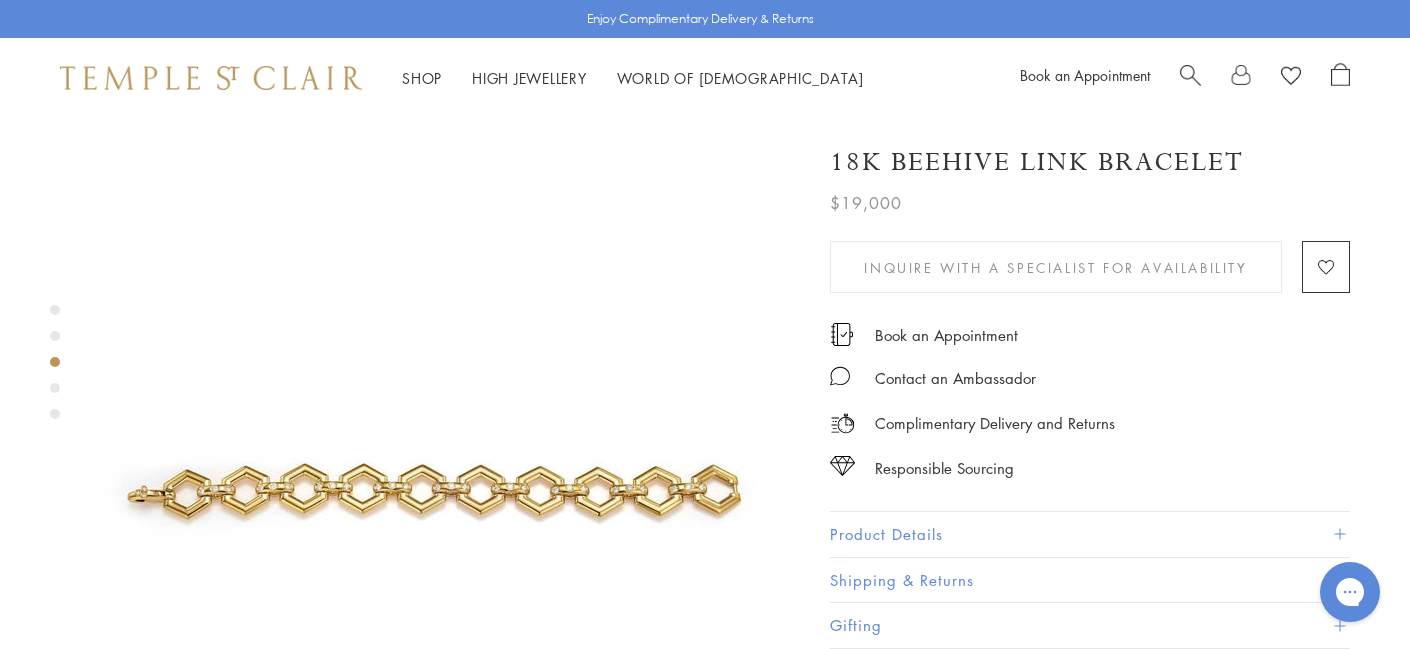 click at bounding box center (450, 484) 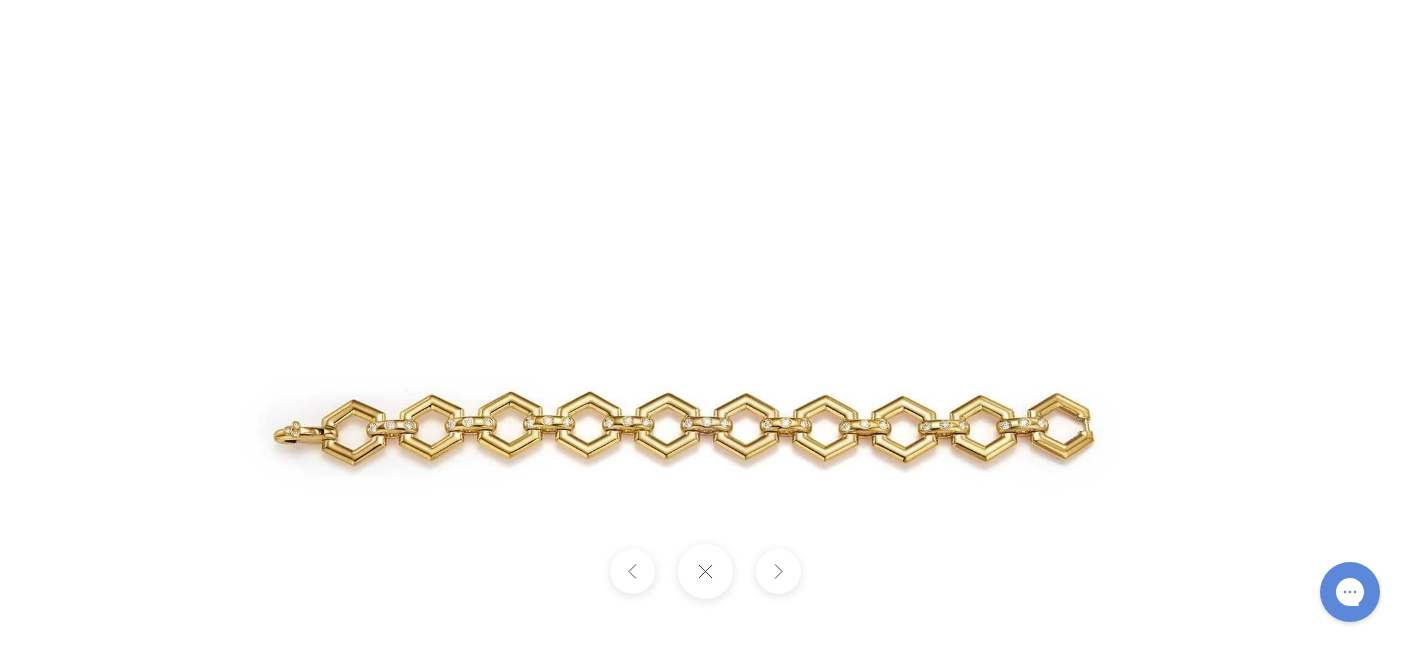 click at bounding box center (704, 571) 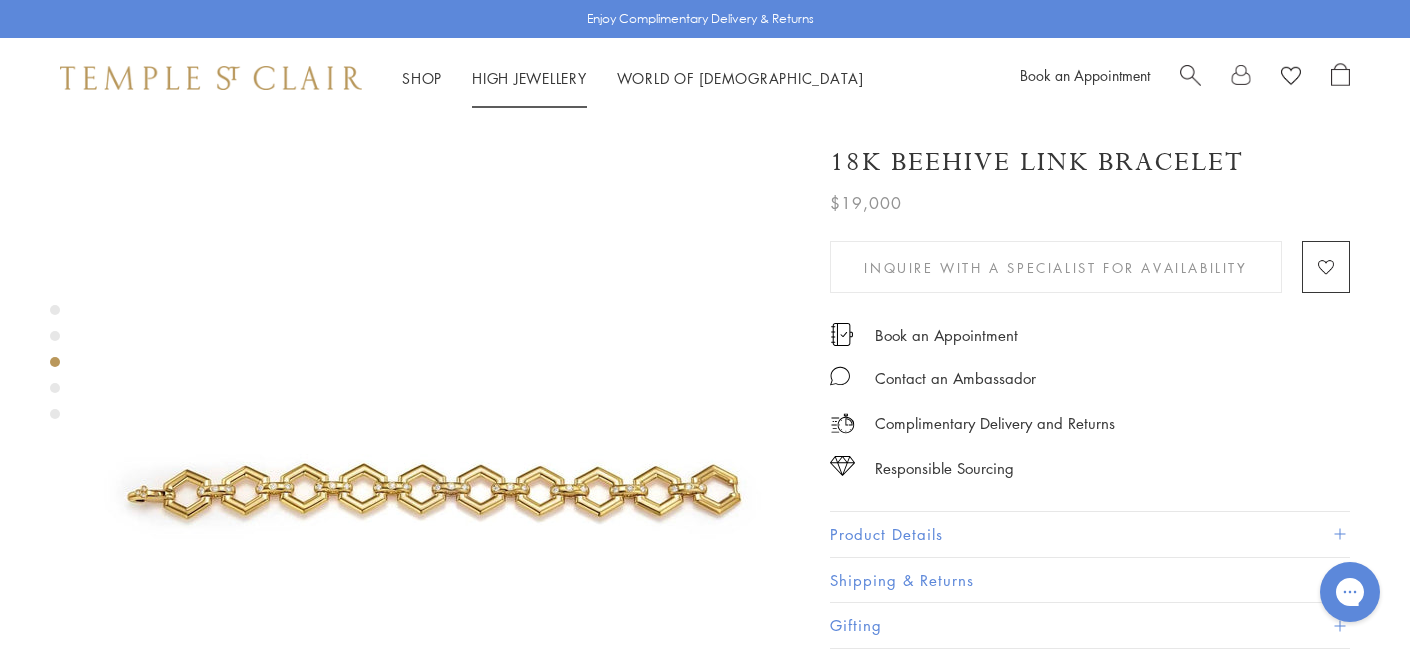 click on "High Jewellery High Jewellery" at bounding box center (529, 78) 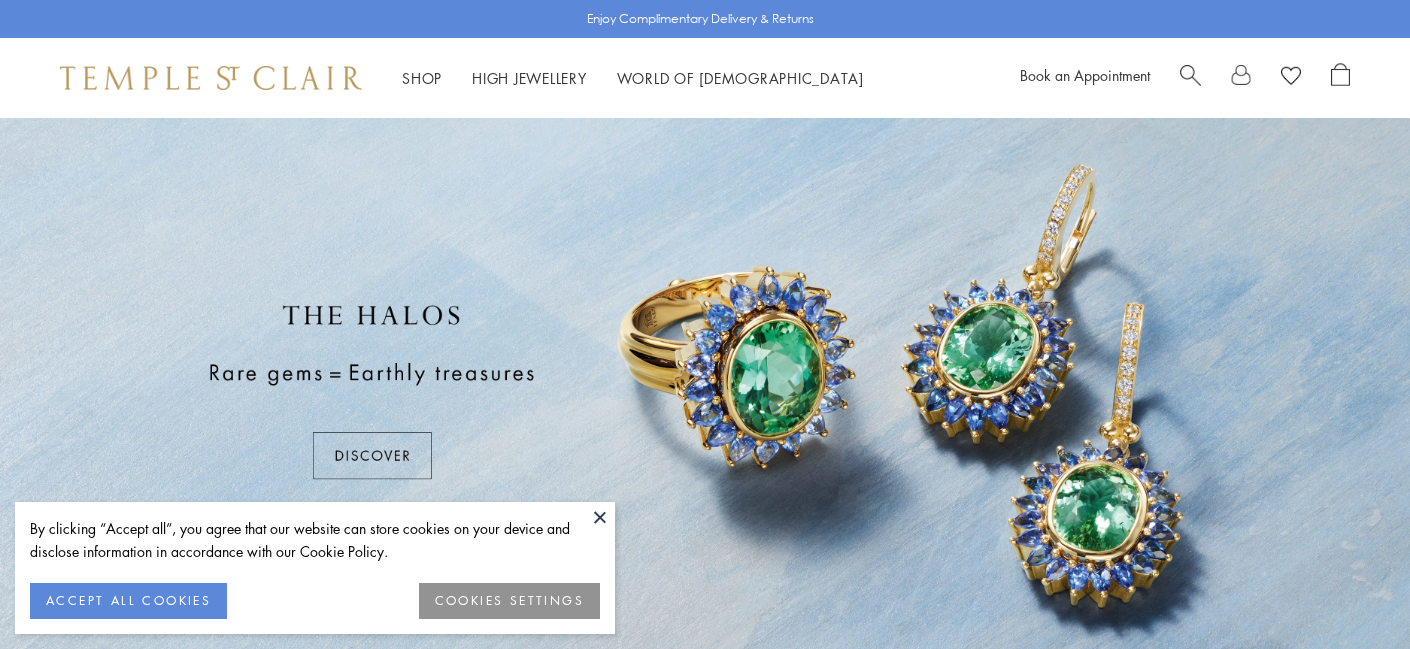 scroll, scrollTop: 0, scrollLeft: 0, axis: both 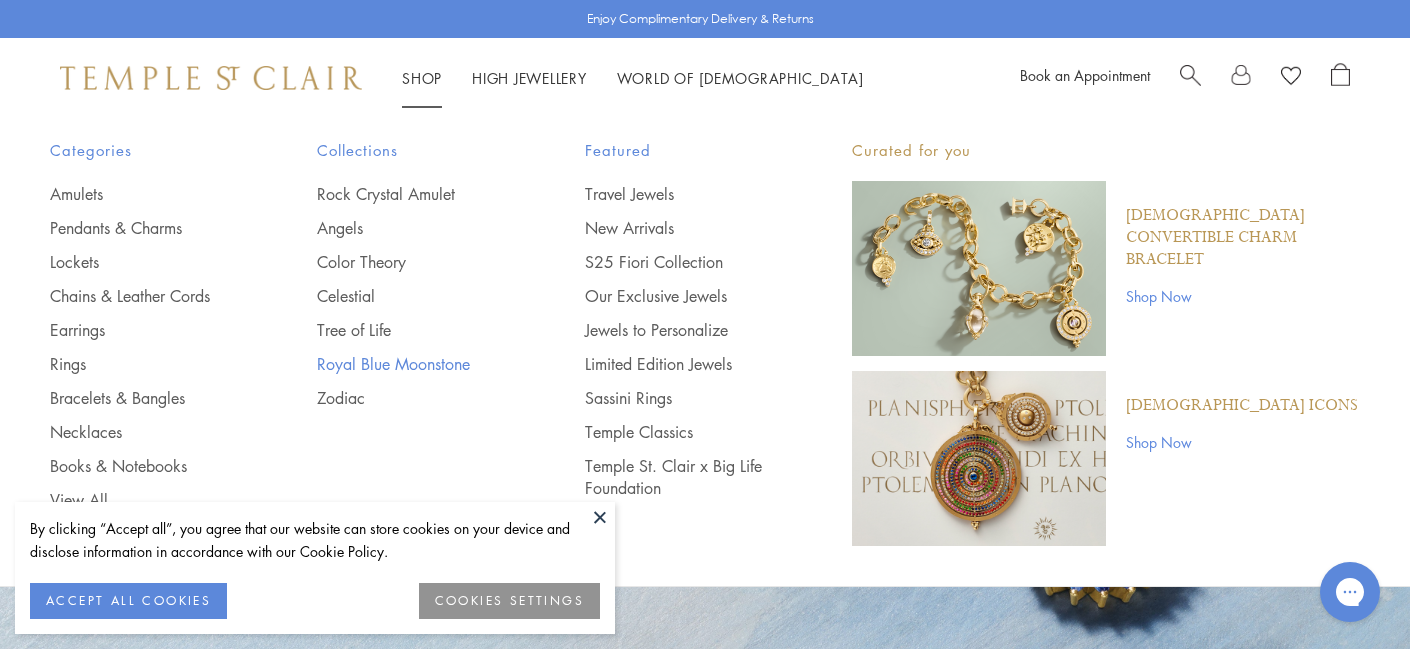 click on "Royal Blue Moonstone" at bounding box center (410, 364) 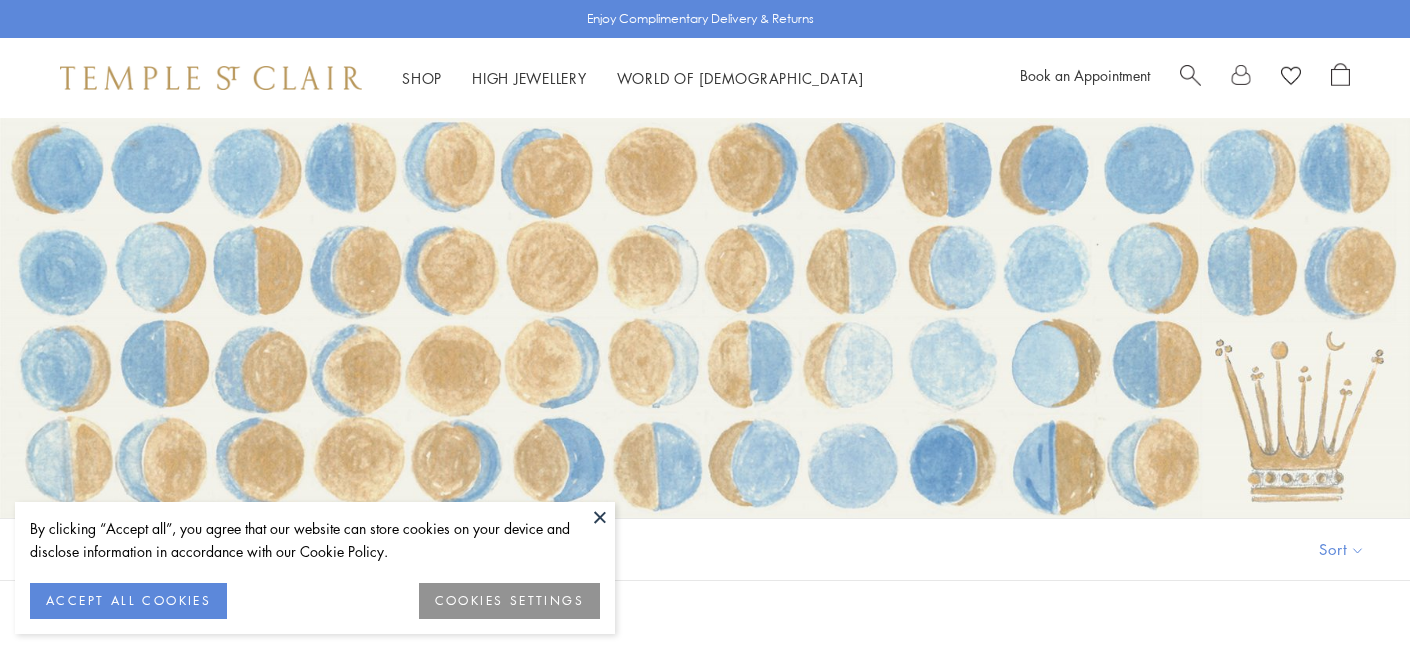 scroll, scrollTop: 0, scrollLeft: 0, axis: both 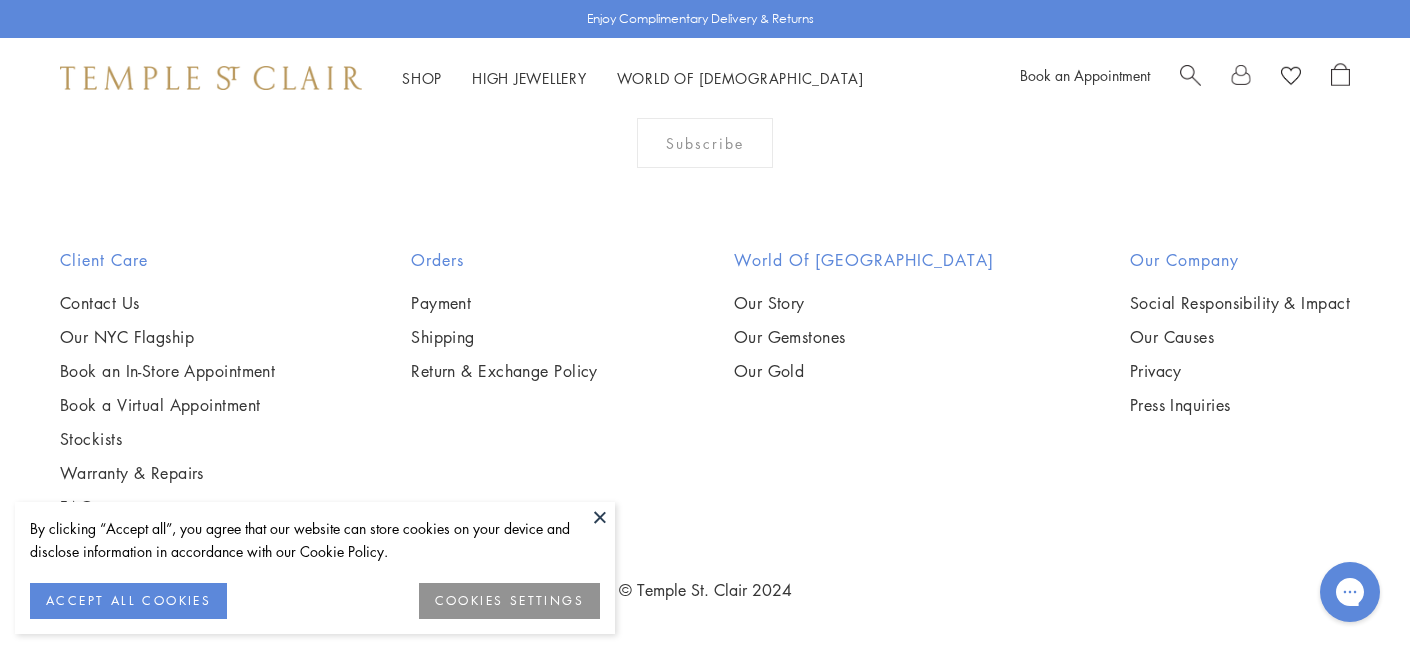 click at bounding box center [600, 517] 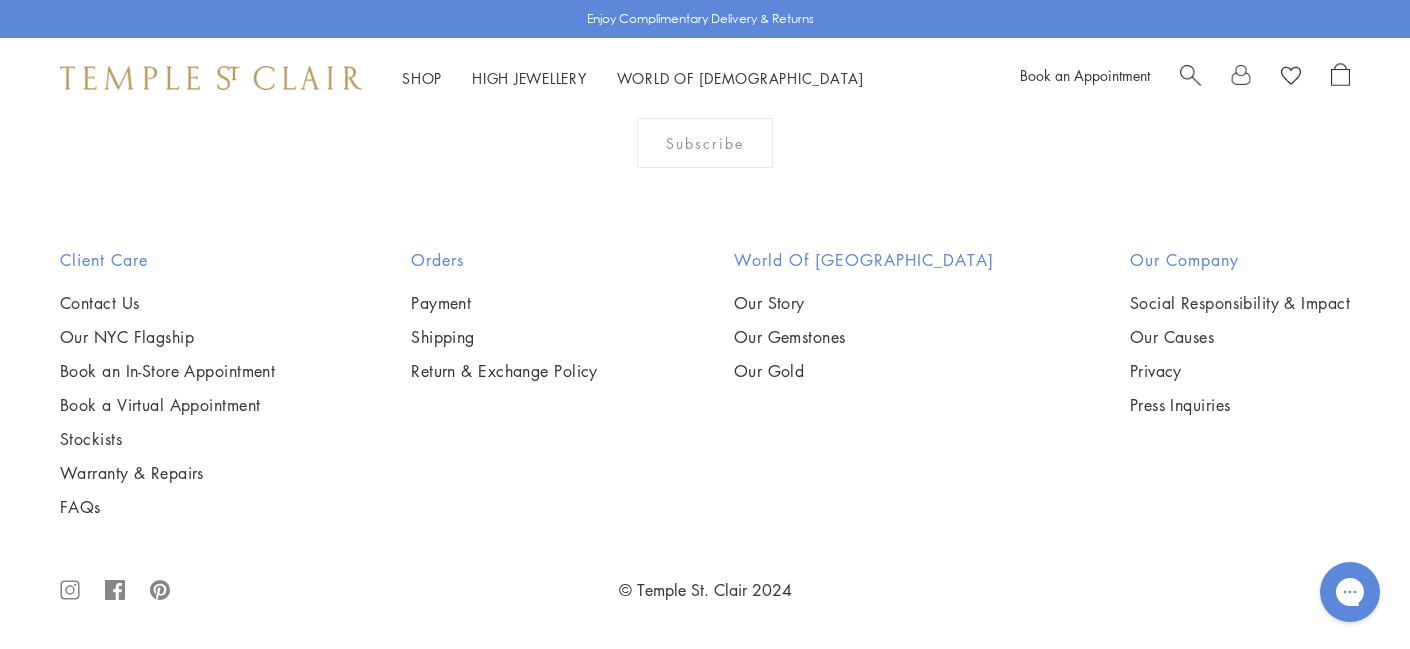 scroll, scrollTop: 10225, scrollLeft: 0, axis: vertical 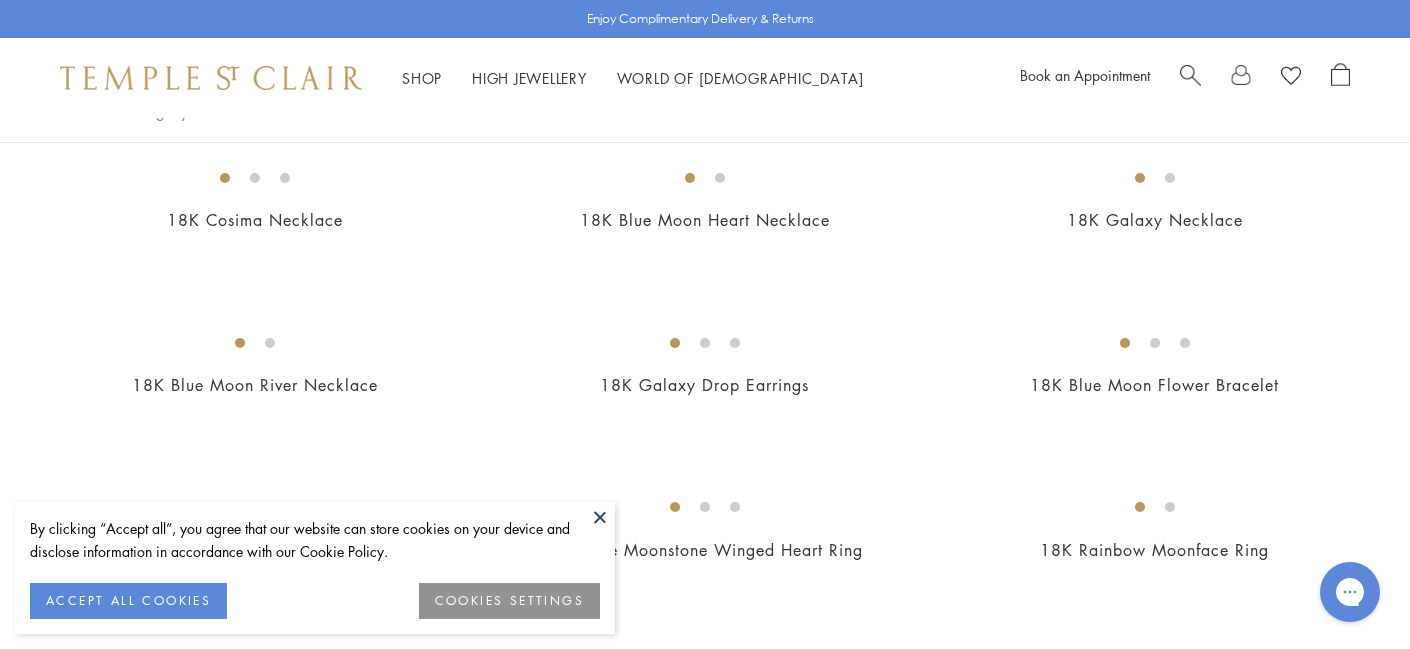 click at bounding box center (600, 517) 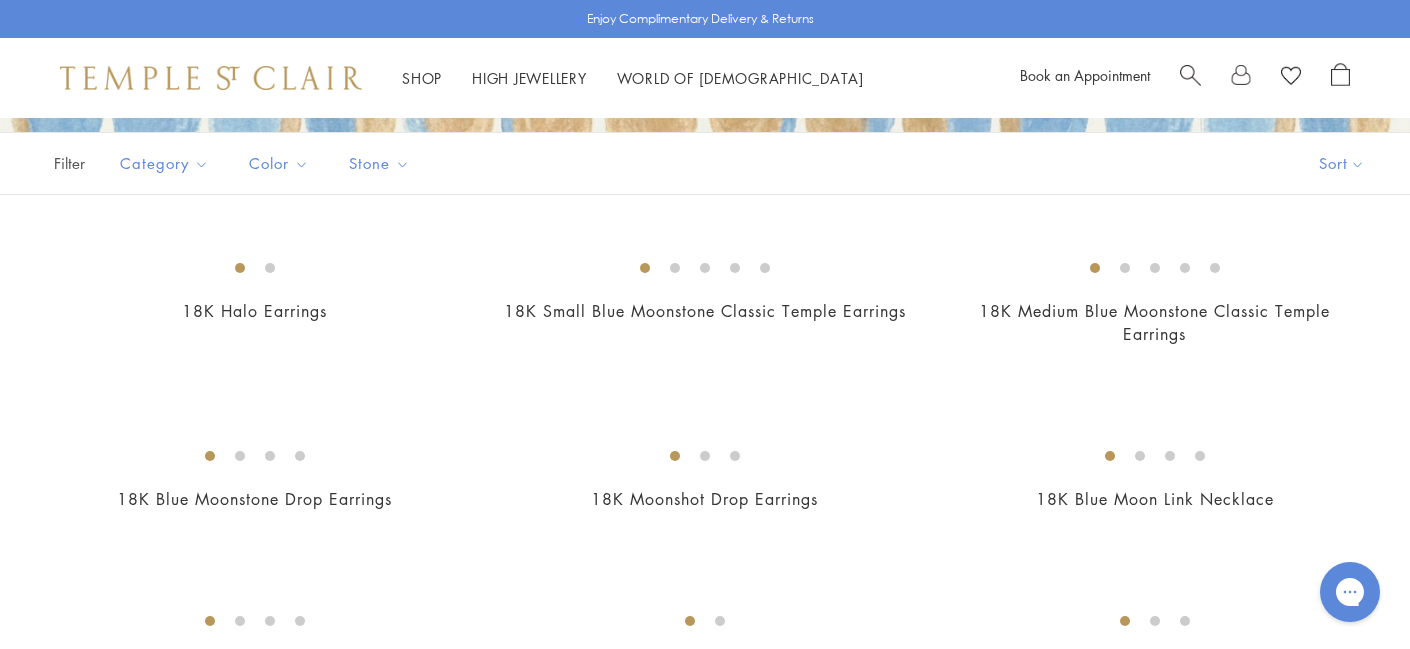 scroll, scrollTop: 900, scrollLeft: 0, axis: vertical 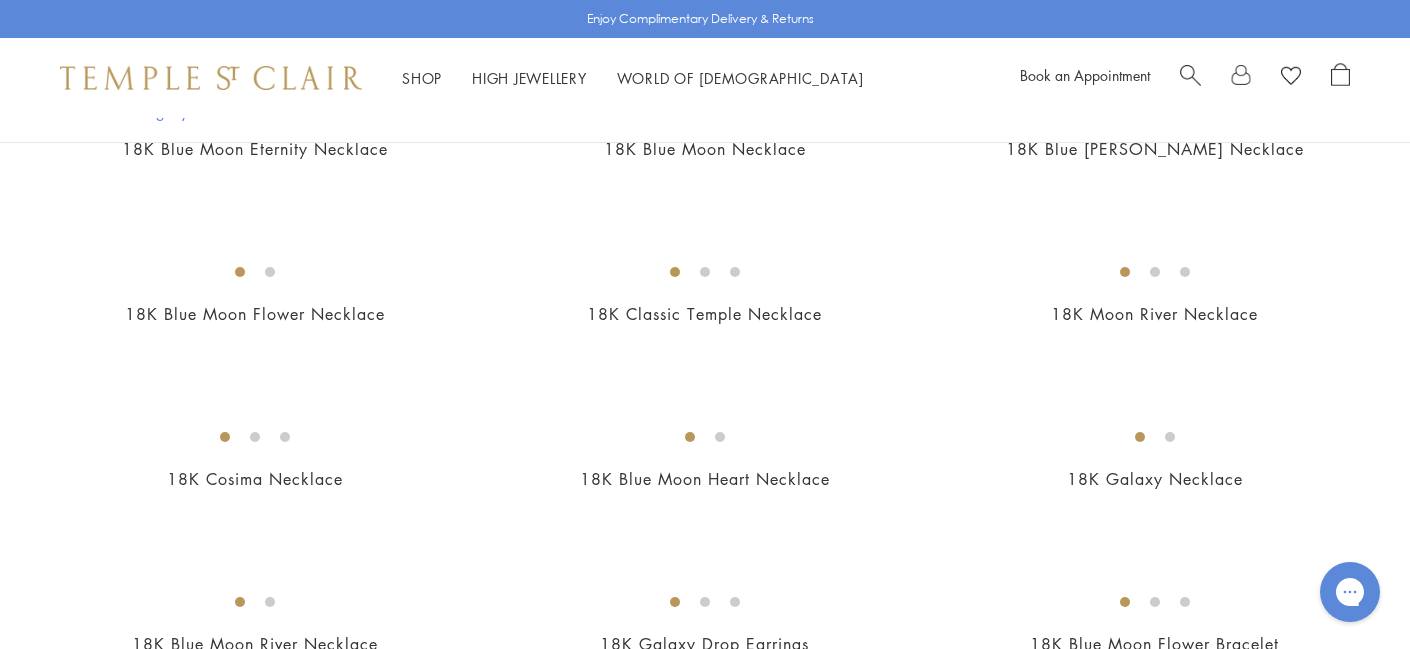click at bounding box center [0, 0] 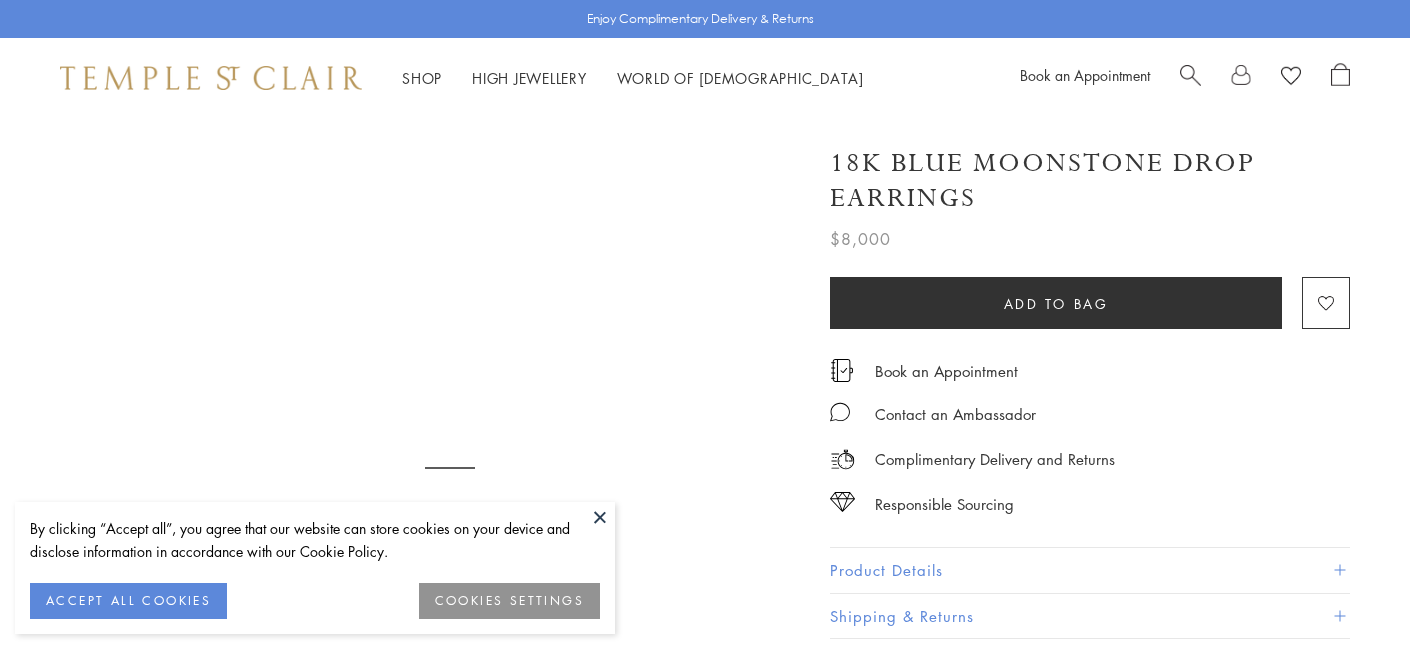 scroll, scrollTop: 0, scrollLeft: 0, axis: both 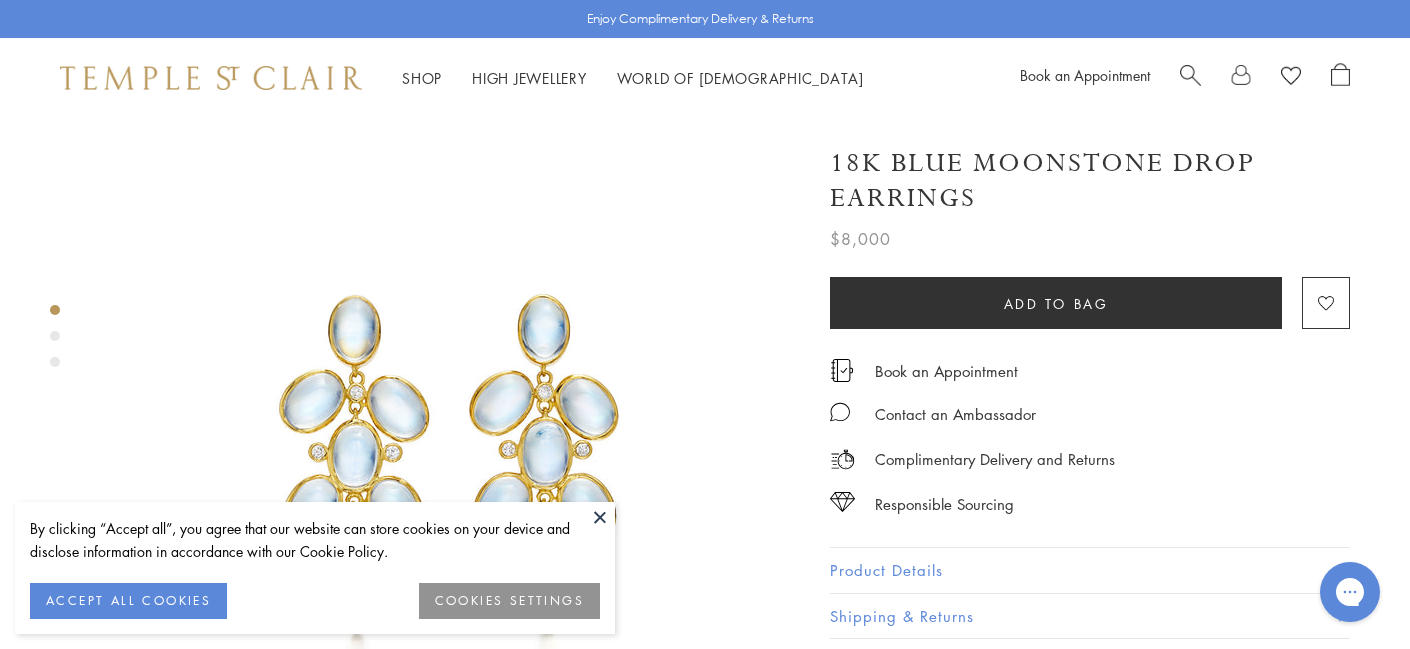 click at bounding box center [600, 517] 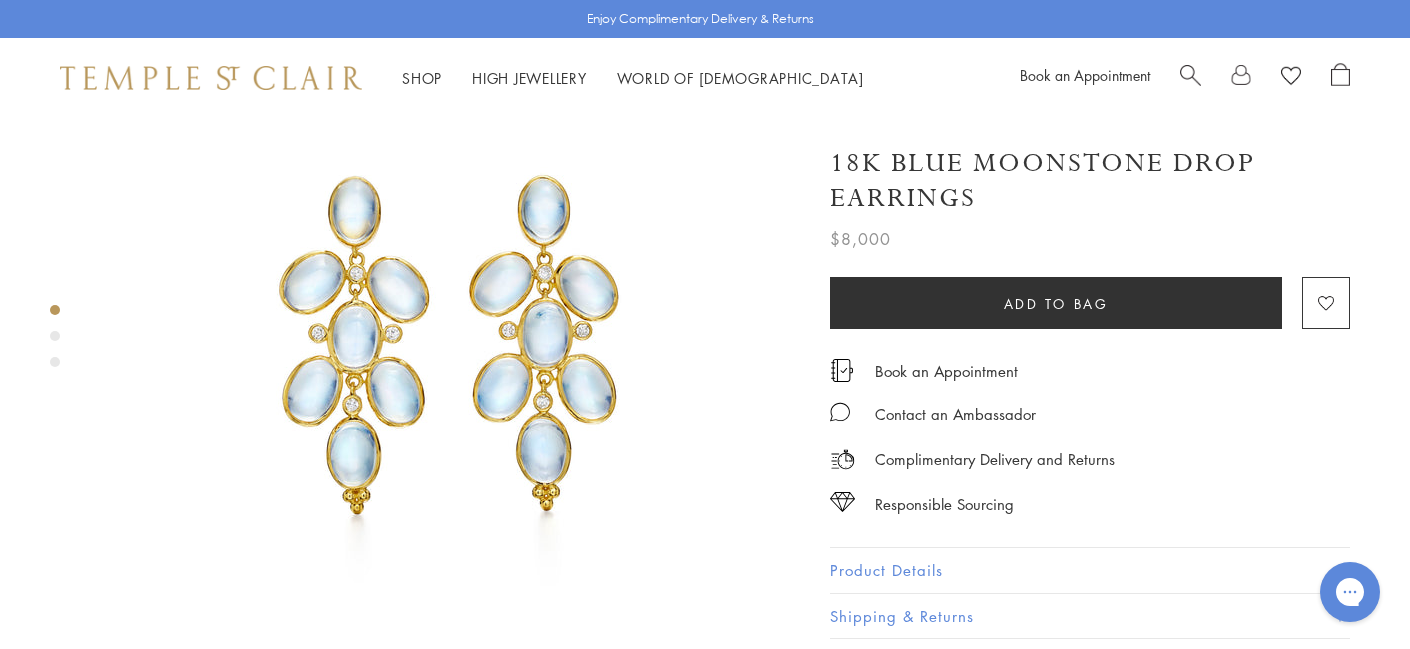 scroll, scrollTop: 42, scrollLeft: 0, axis: vertical 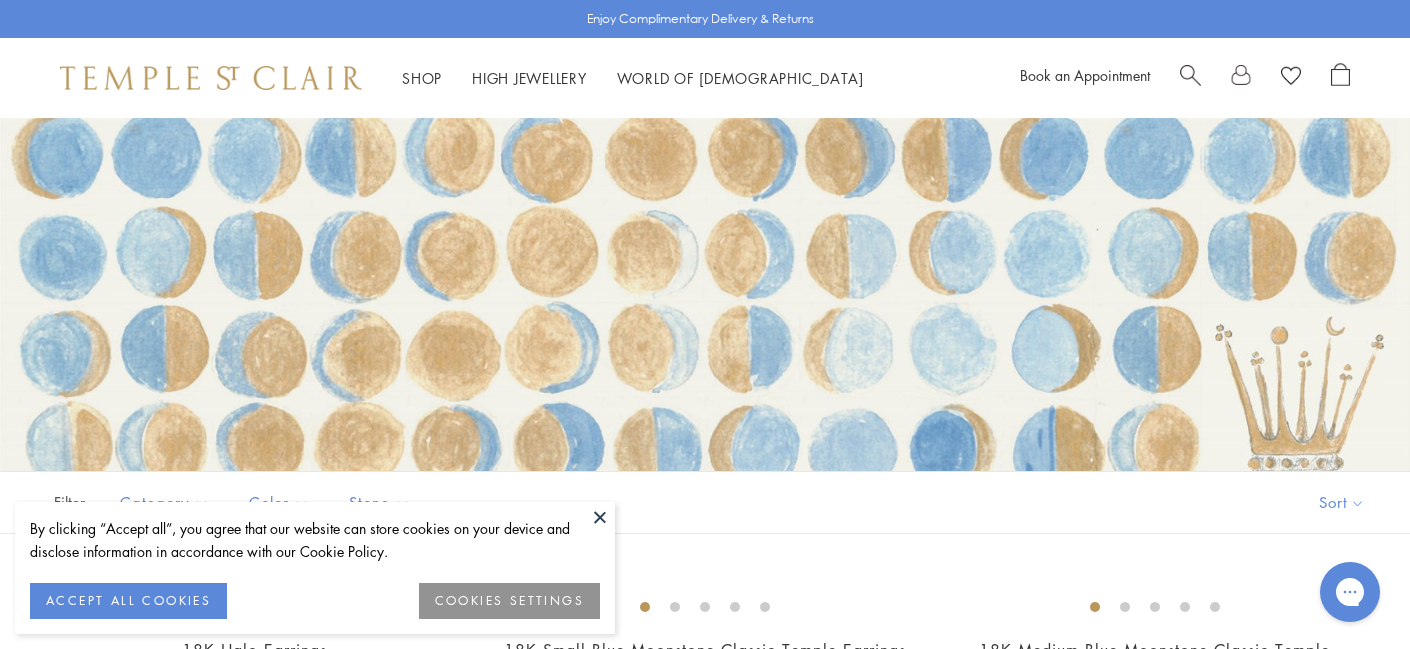 click at bounding box center [1190, 78] 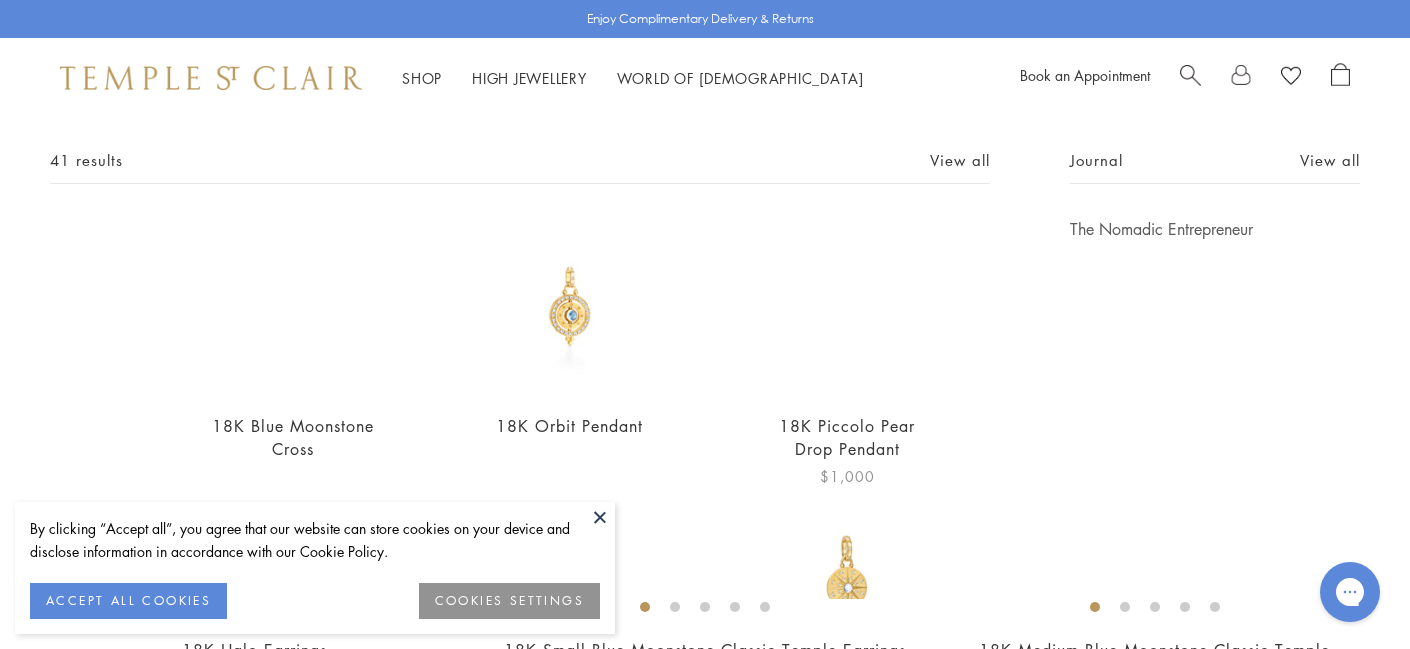 scroll, scrollTop: 74, scrollLeft: 0, axis: vertical 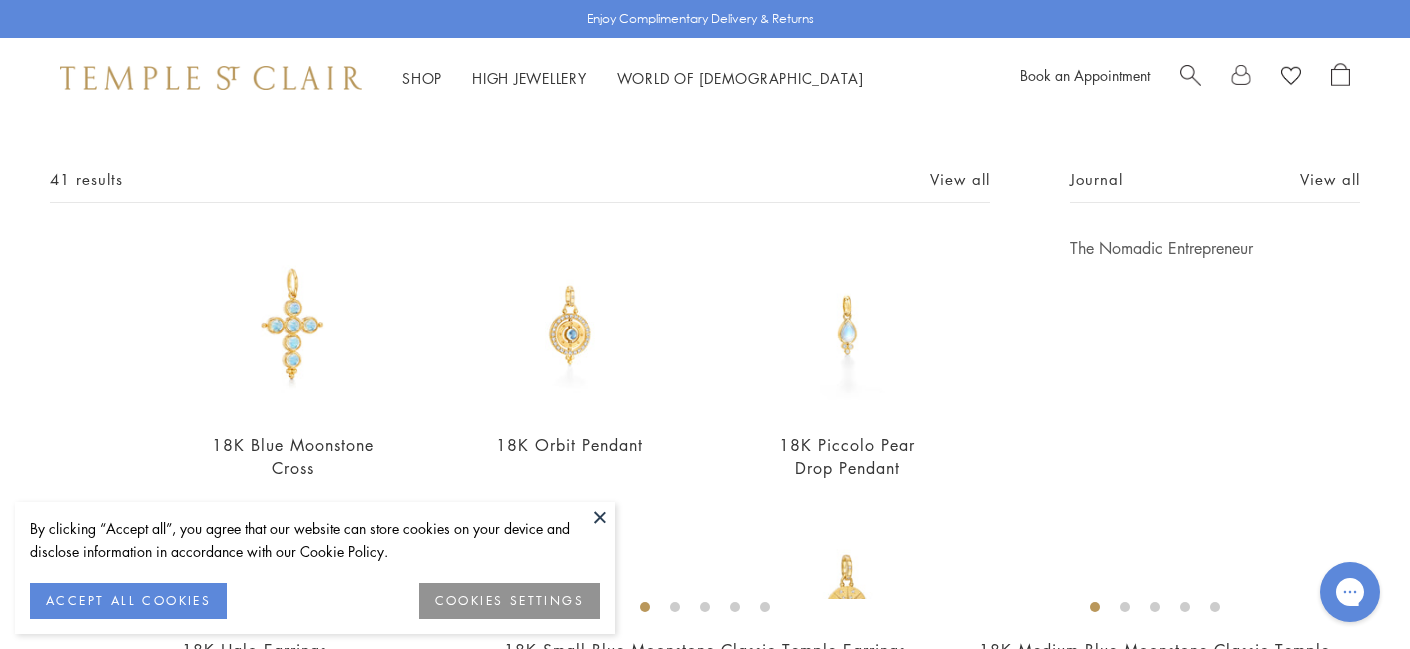 type on "**********" 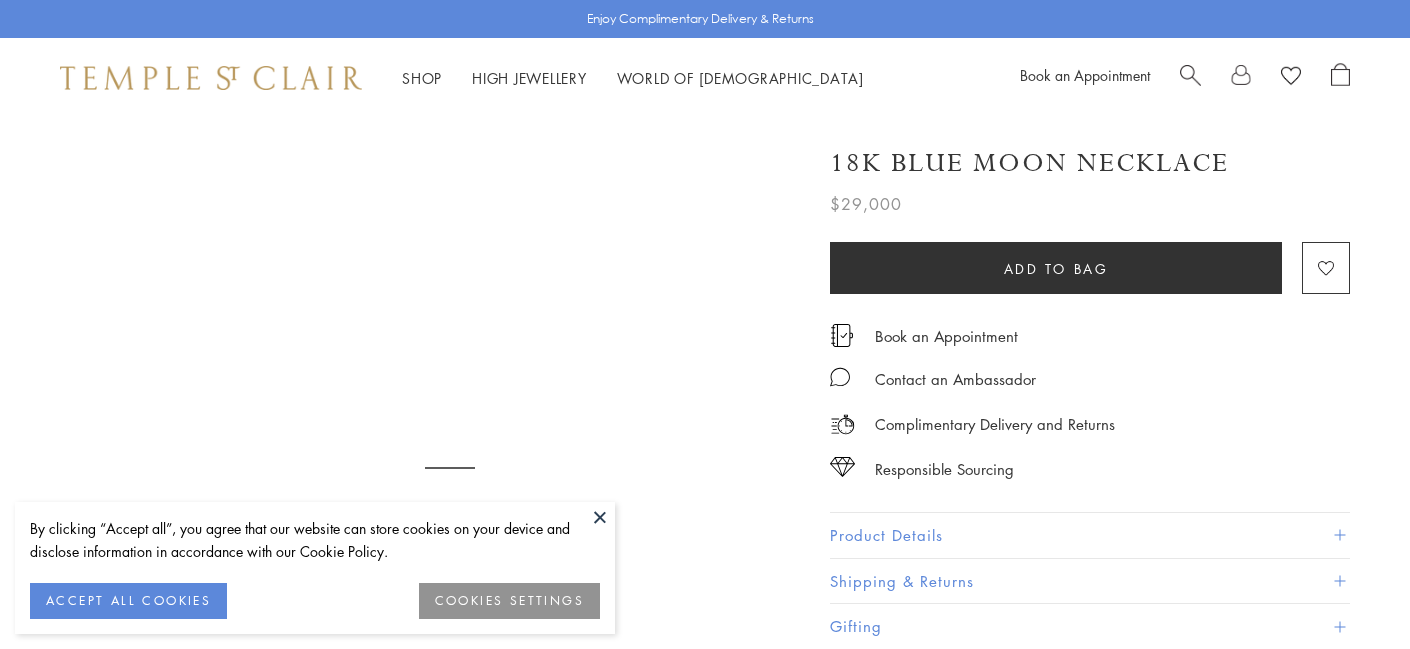 scroll, scrollTop: 0, scrollLeft: 0, axis: both 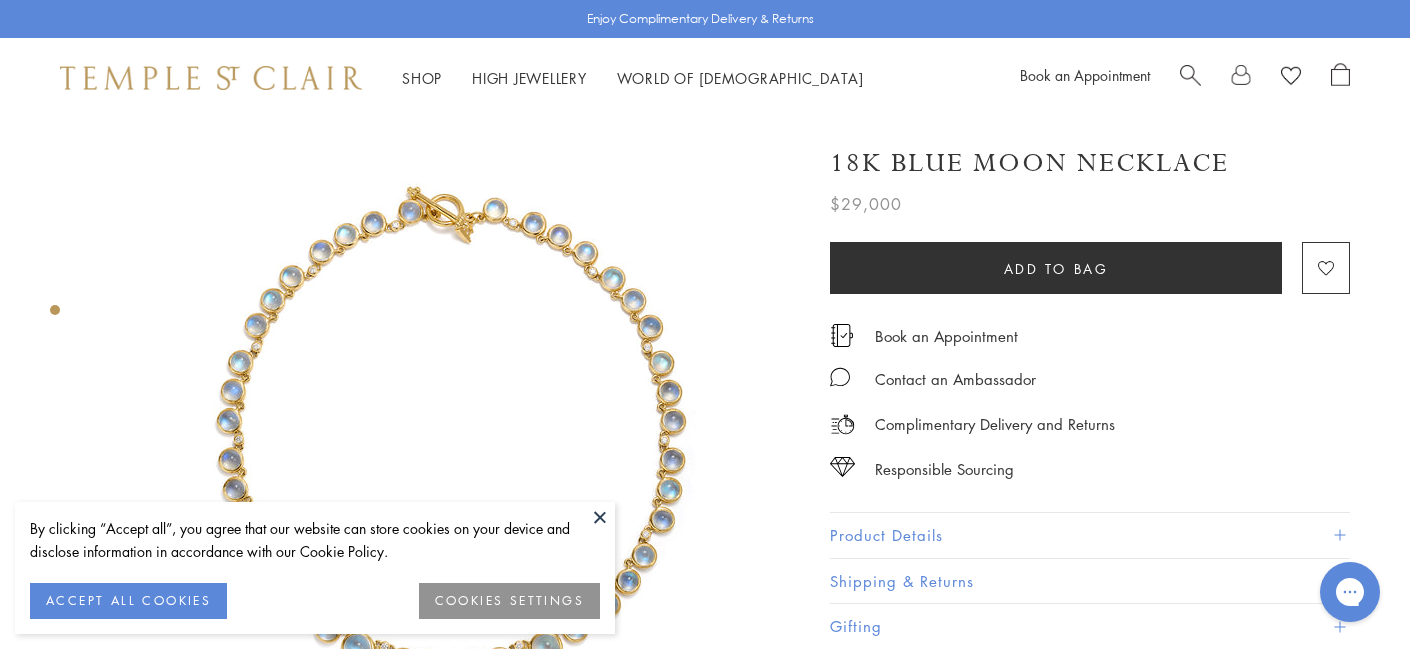 click at bounding box center [600, 517] 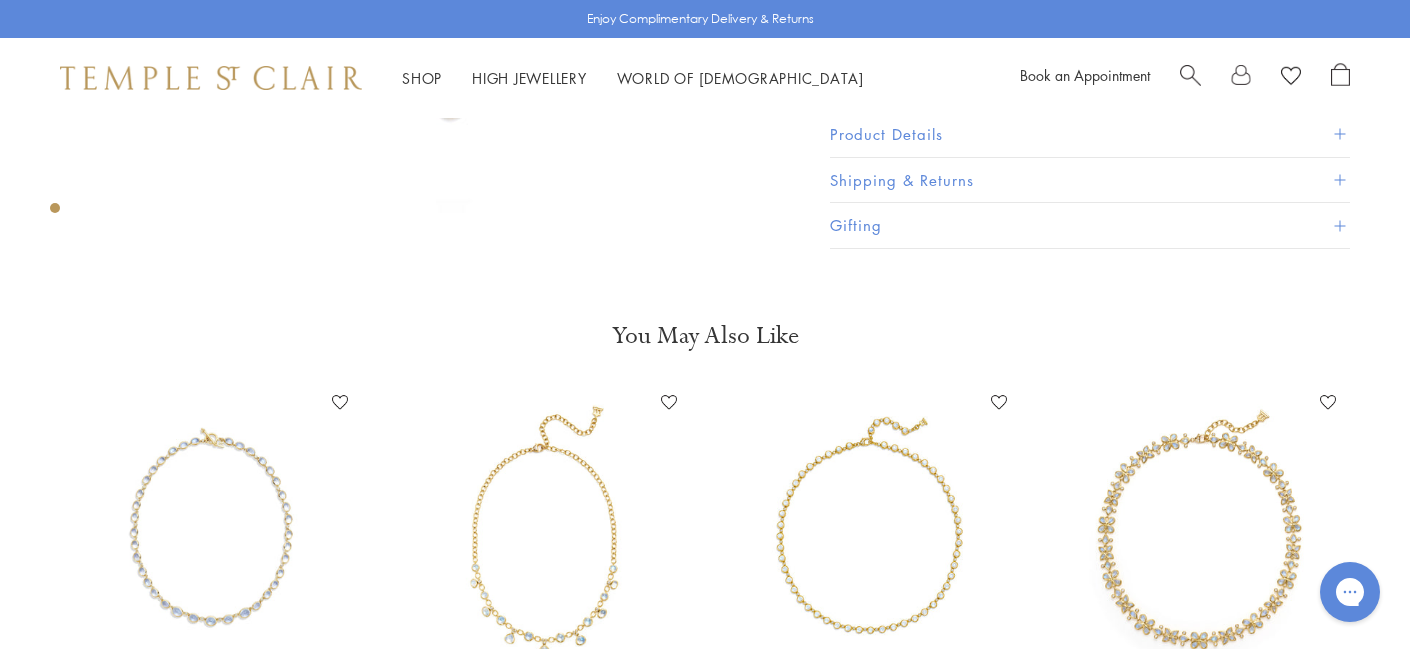 scroll, scrollTop: 787, scrollLeft: 0, axis: vertical 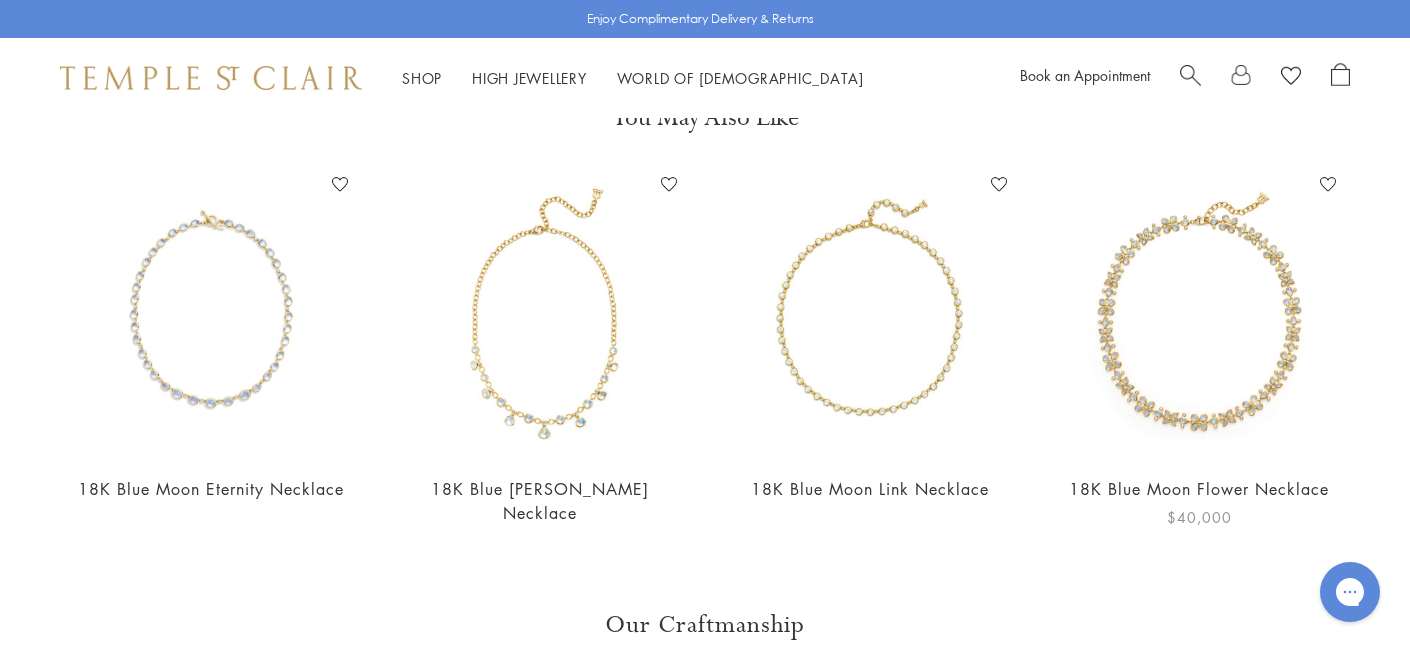 click at bounding box center (1200, 314) 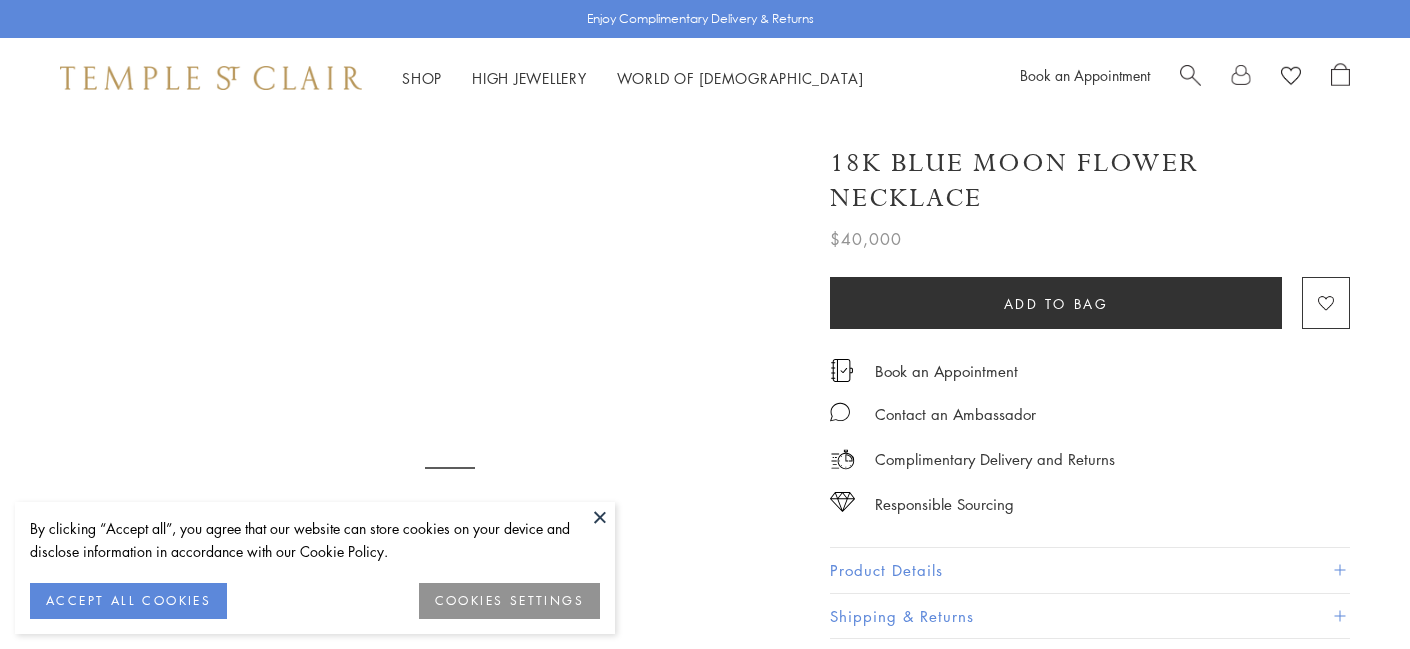 scroll, scrollTop: 0, scrollLeft: 0, axis: both 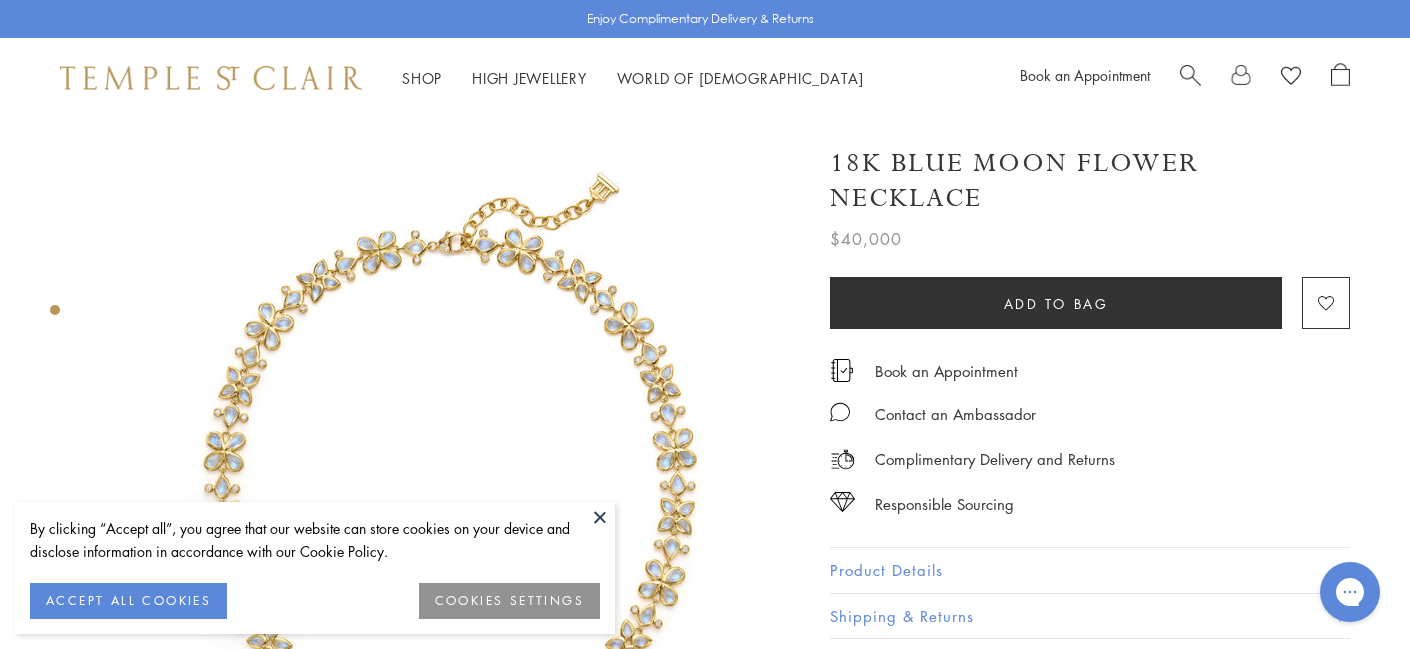 click at bounding box center [600, 517] 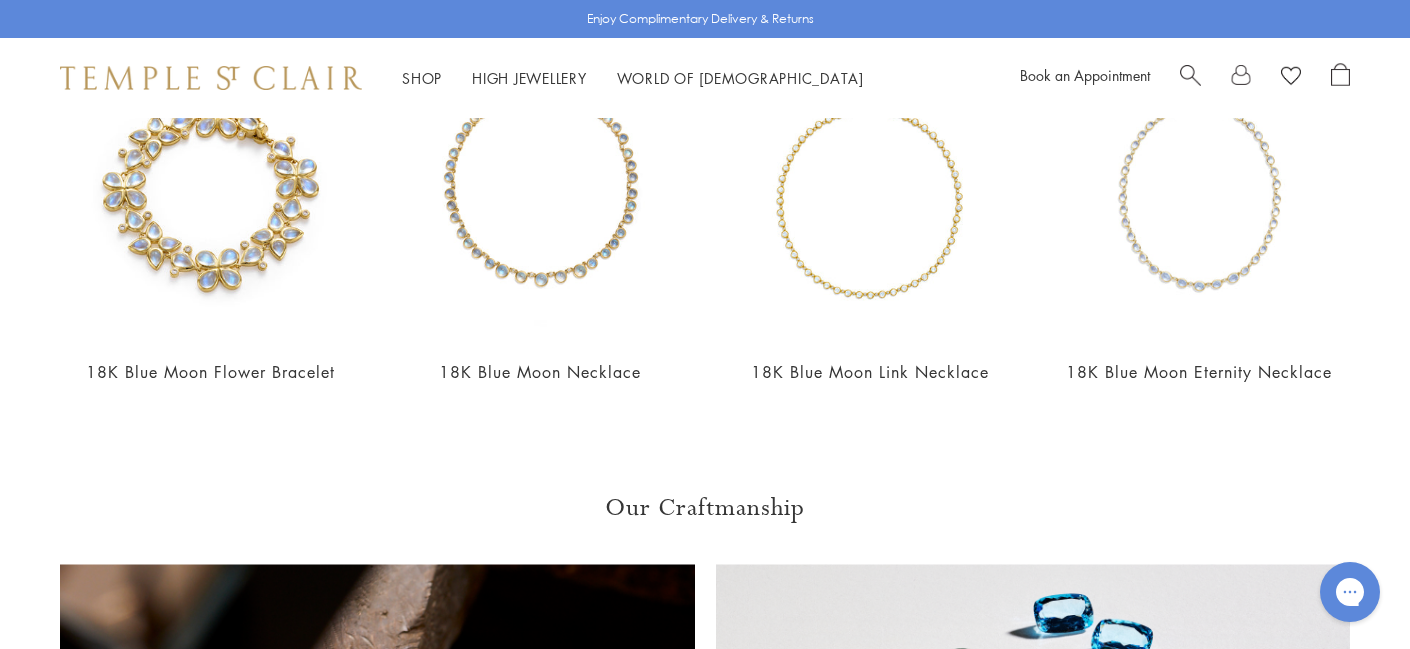 scroll, scrollTop: 876, scrollLeft: 0, axis: vertical 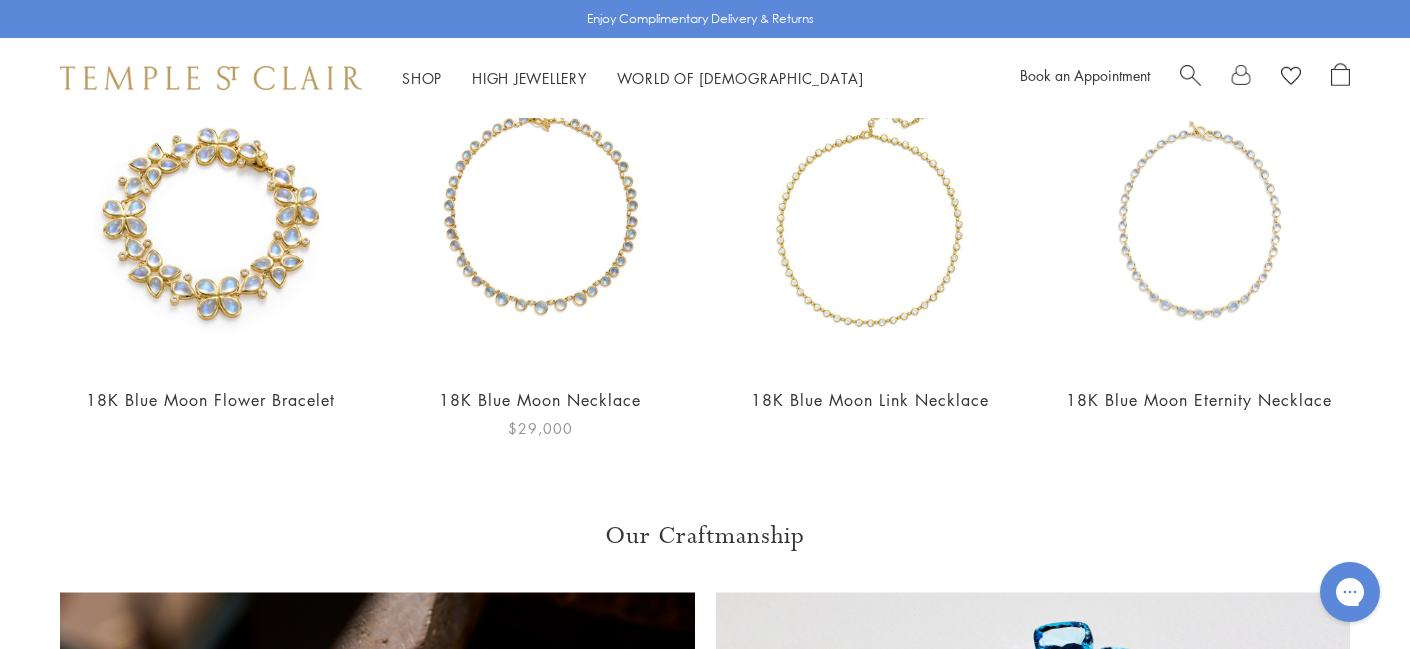 click at bounding box center (541, 225) 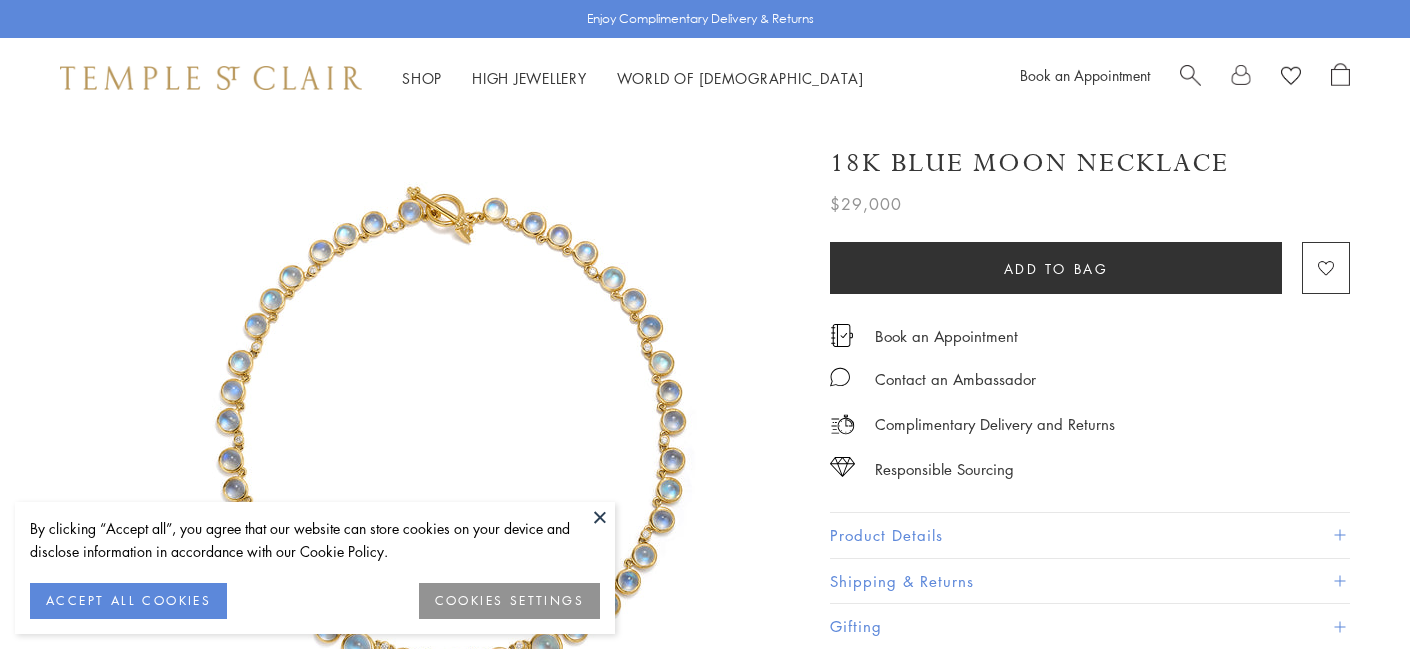 scroll, scrollTop: 0, scrollLeft: 0, axis: both 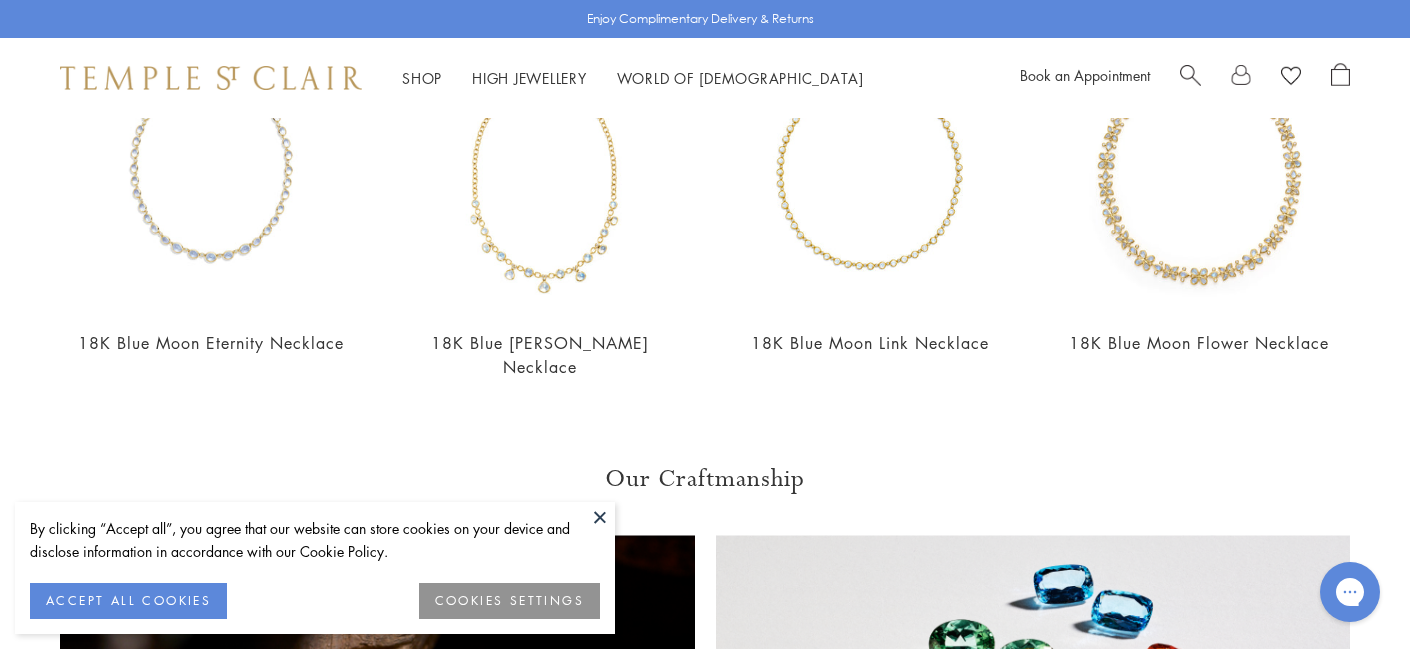 click at bounding box center [541, 168] 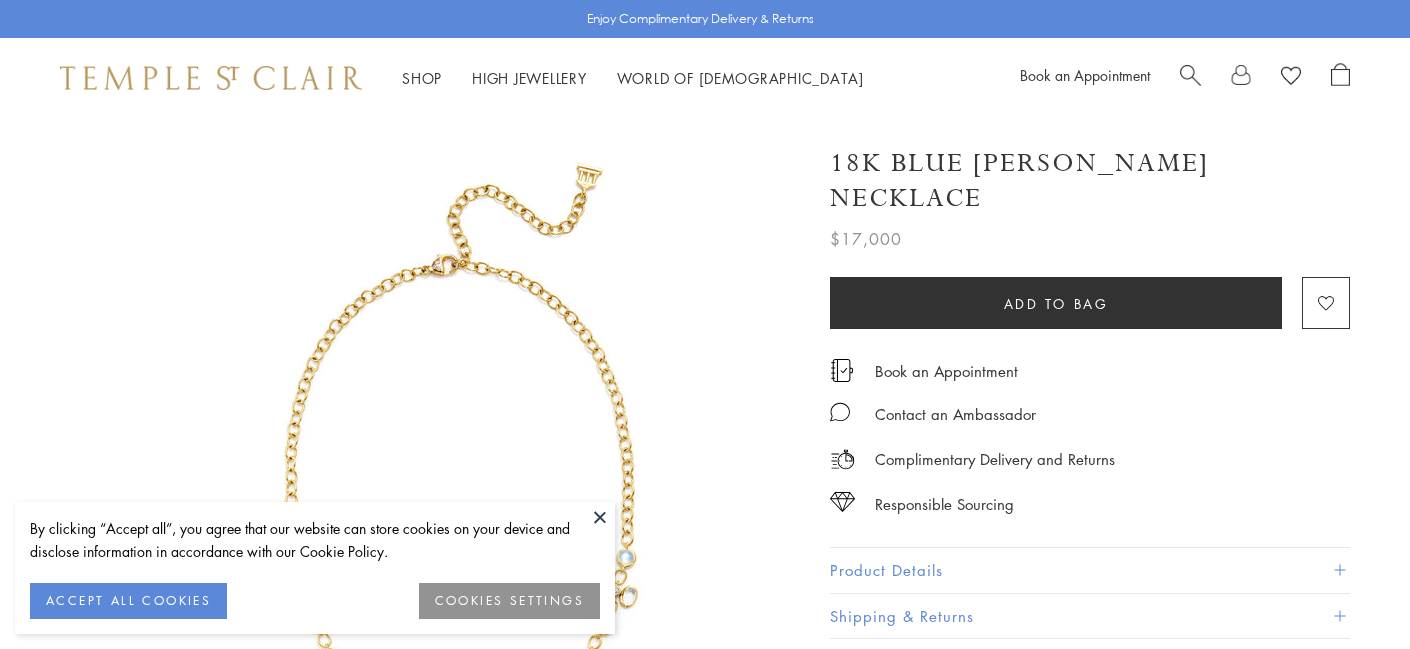 scroll, scrollTop: 0, scrollLeft: 0, axis: both 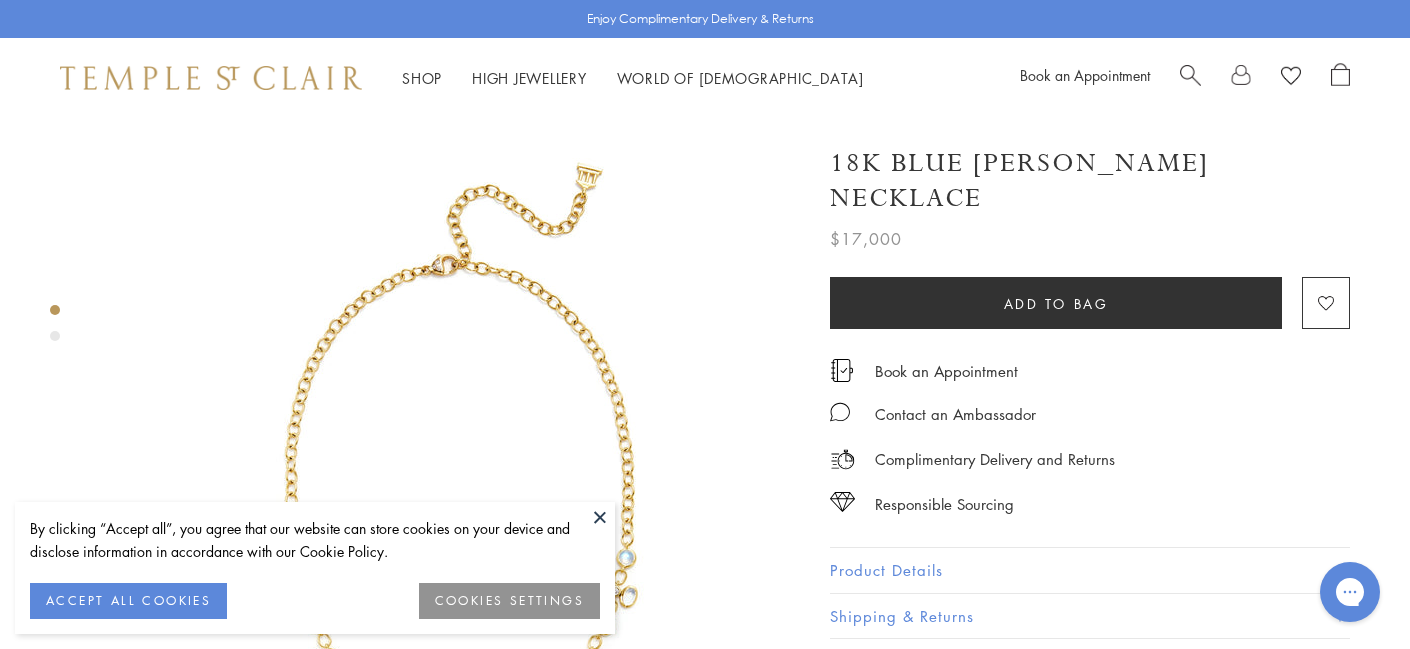 click at bounding box center [1190, 73] 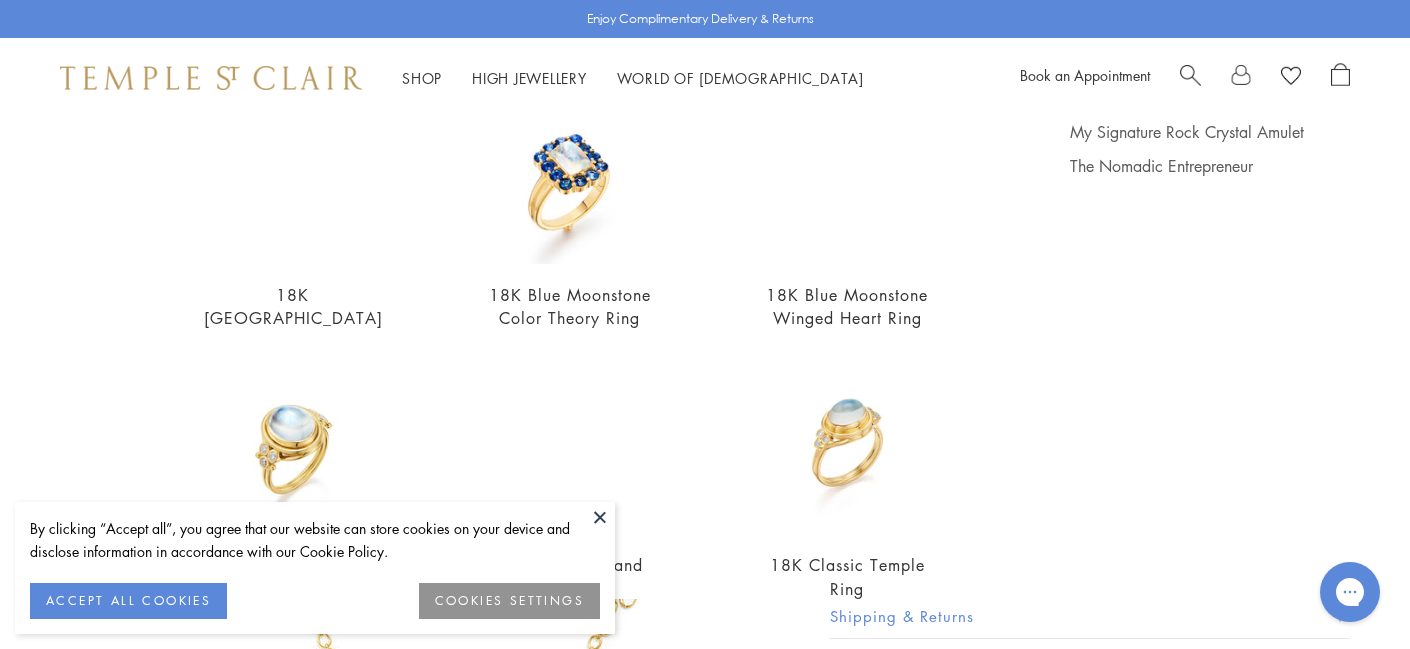 scroll, scrollTop: 235, scrollLeft: 0, axis: vertical 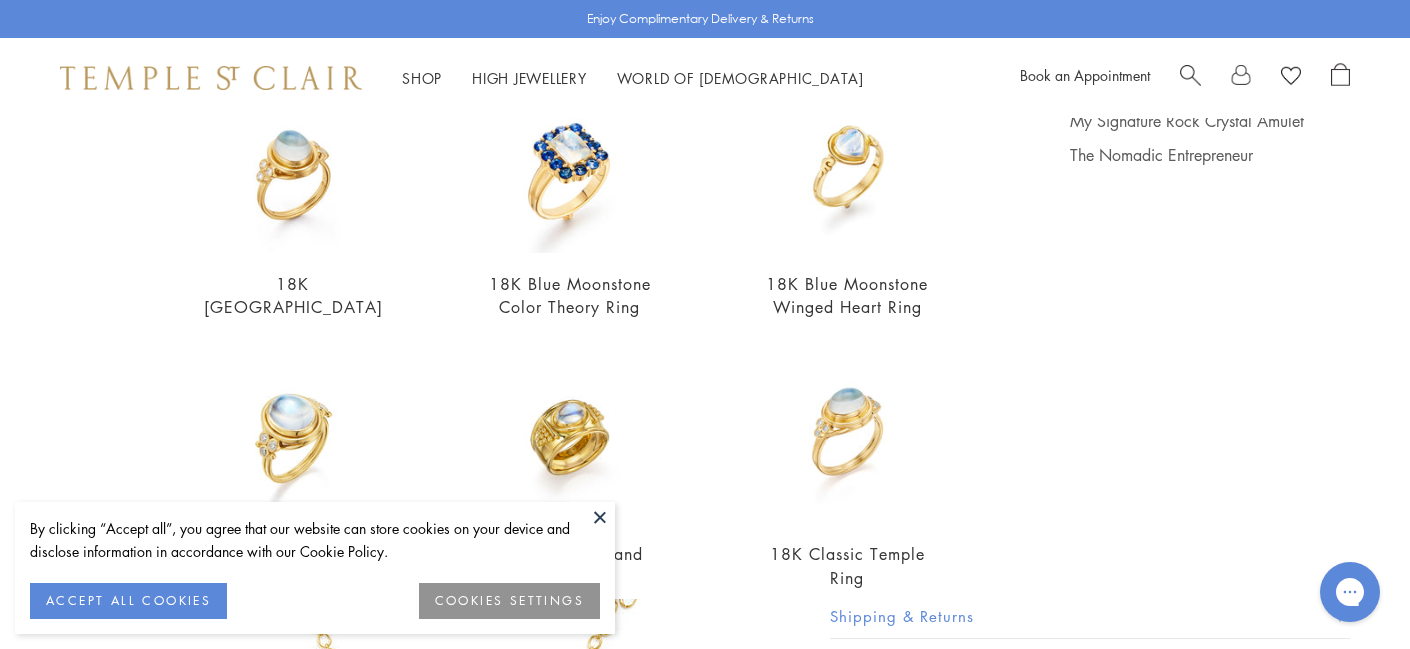 type on "**********" 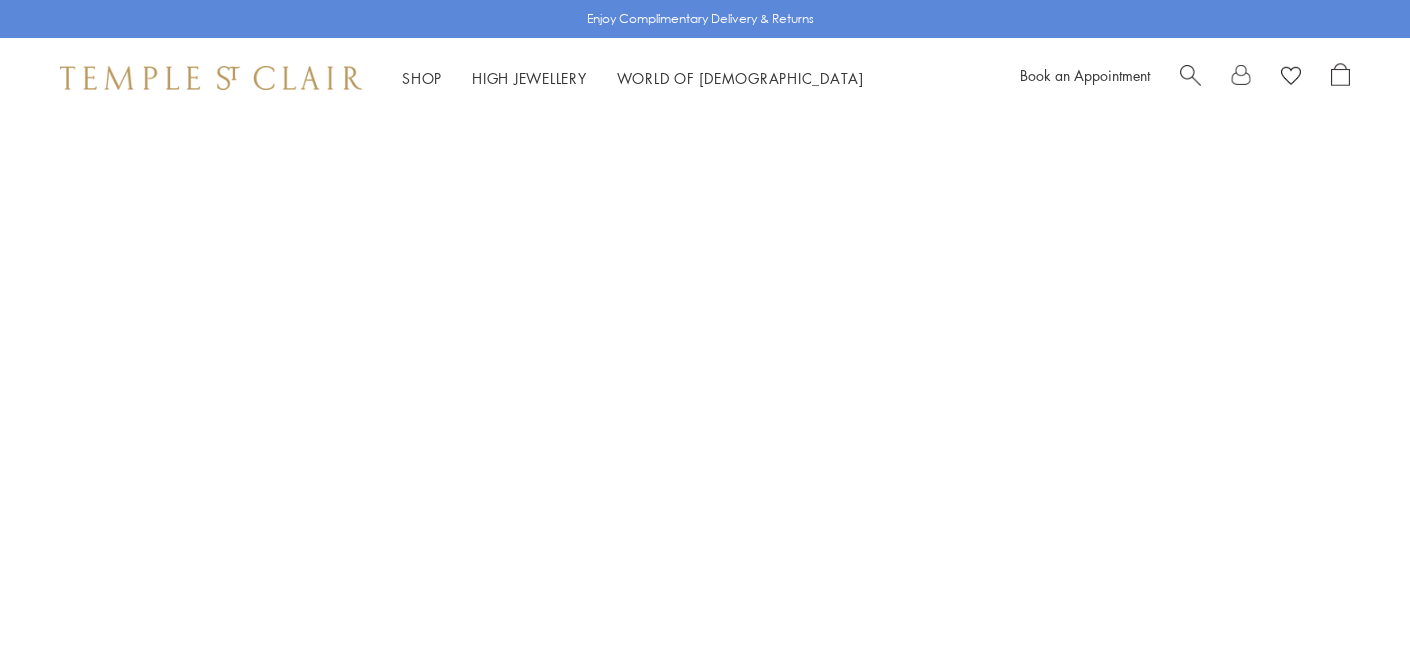 scroll, scrollTop: 0, scrollLeft: 0, axis: both 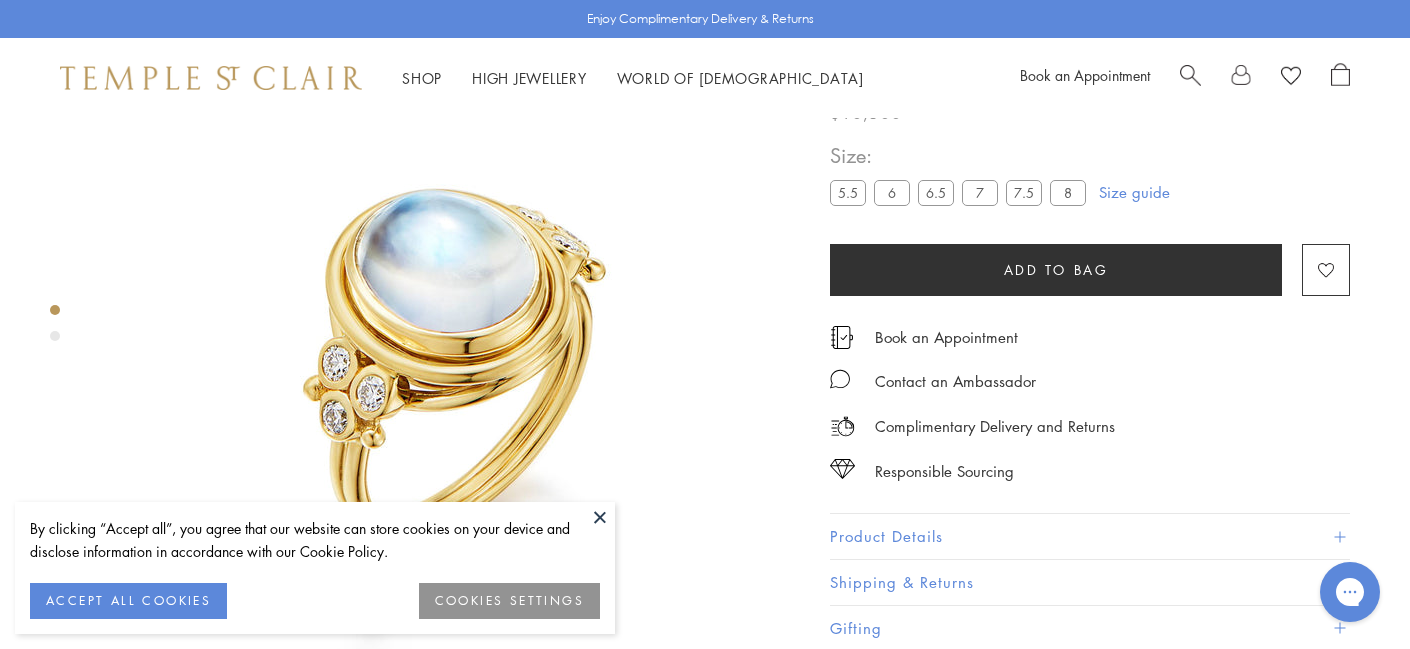 click at bounding box center [600, 517] 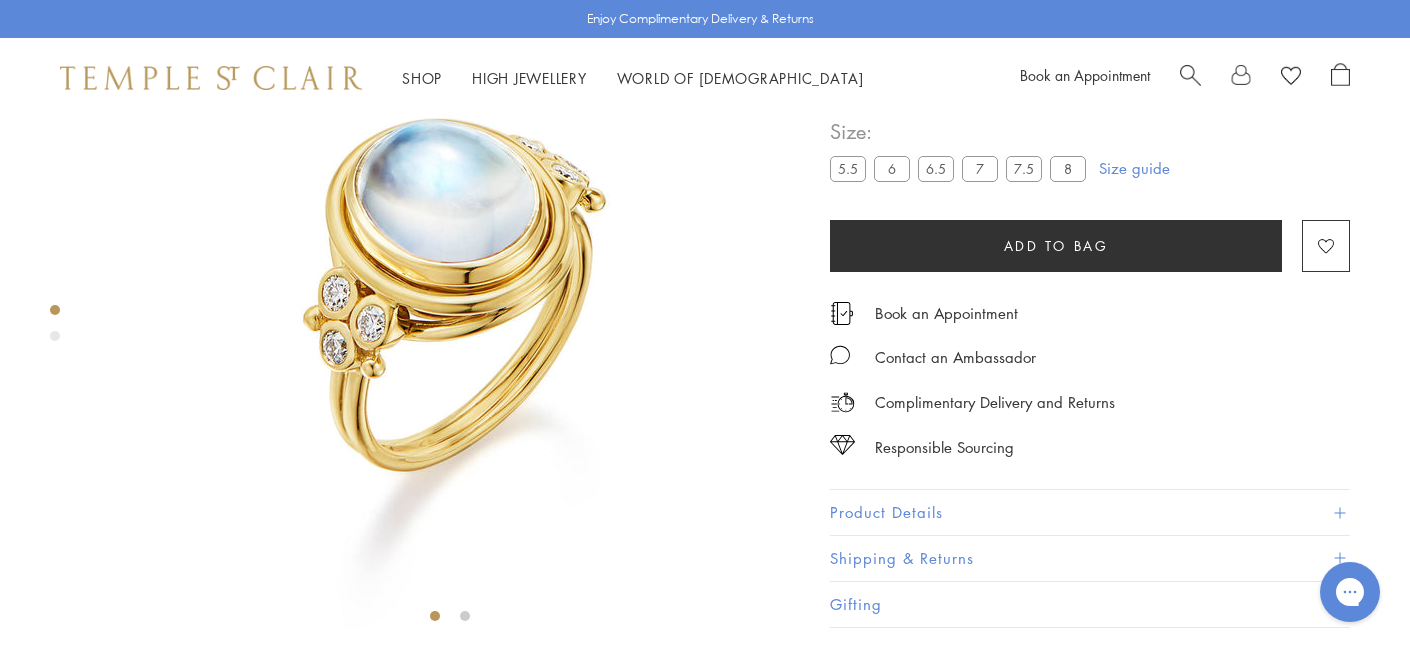 scroll, scrollTop: 127, scrollLeft: 0, axis: vertical 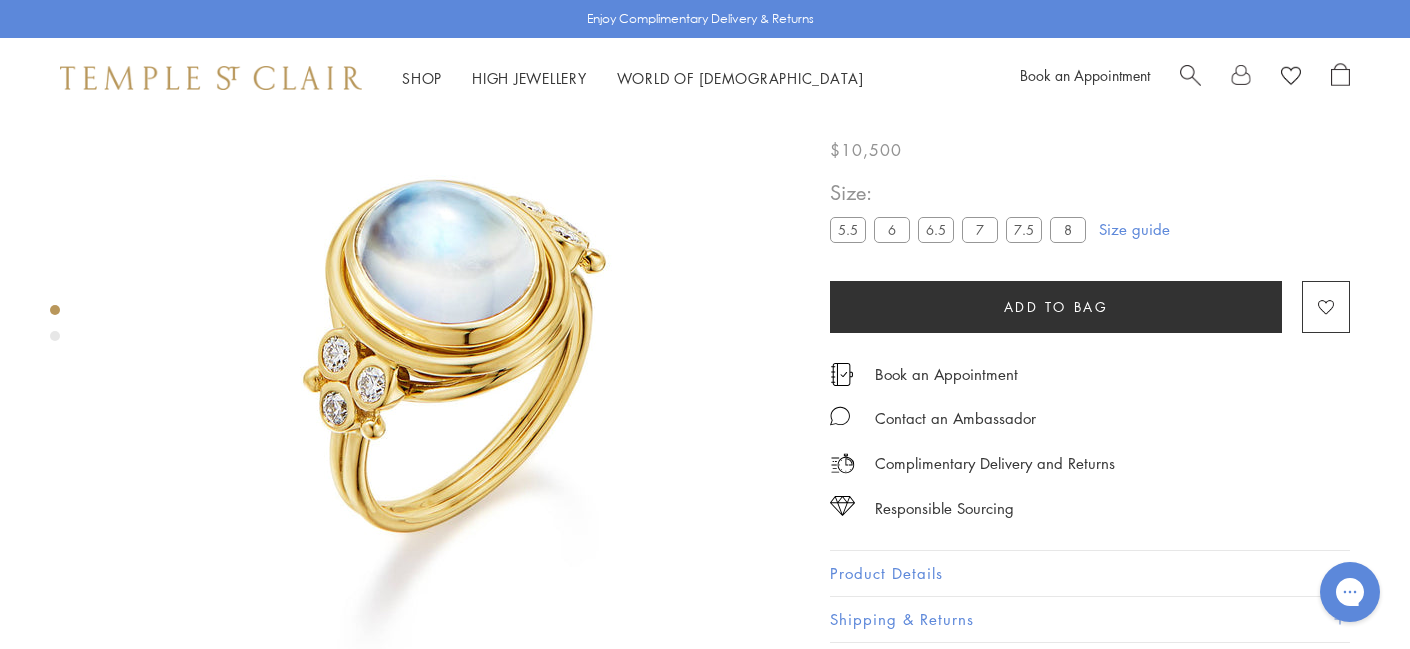 click at bounding box center [450, 341] 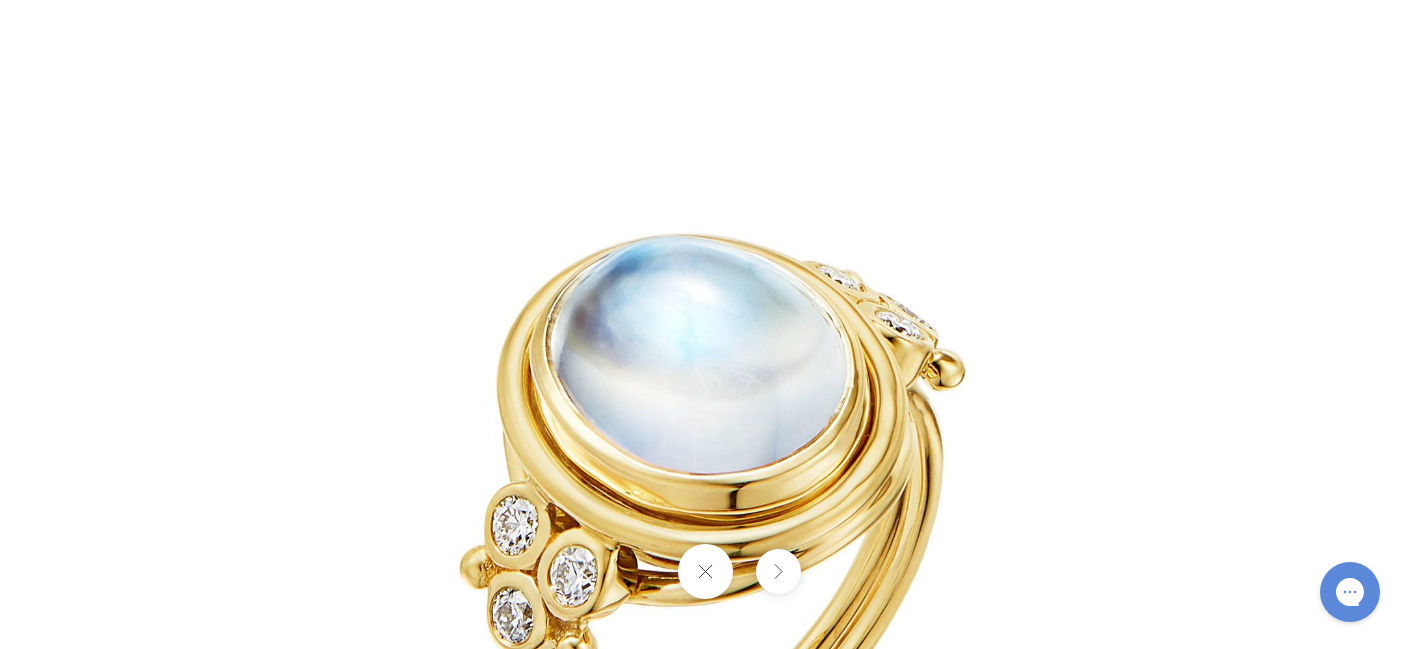 click at bounding box center (705, 503) 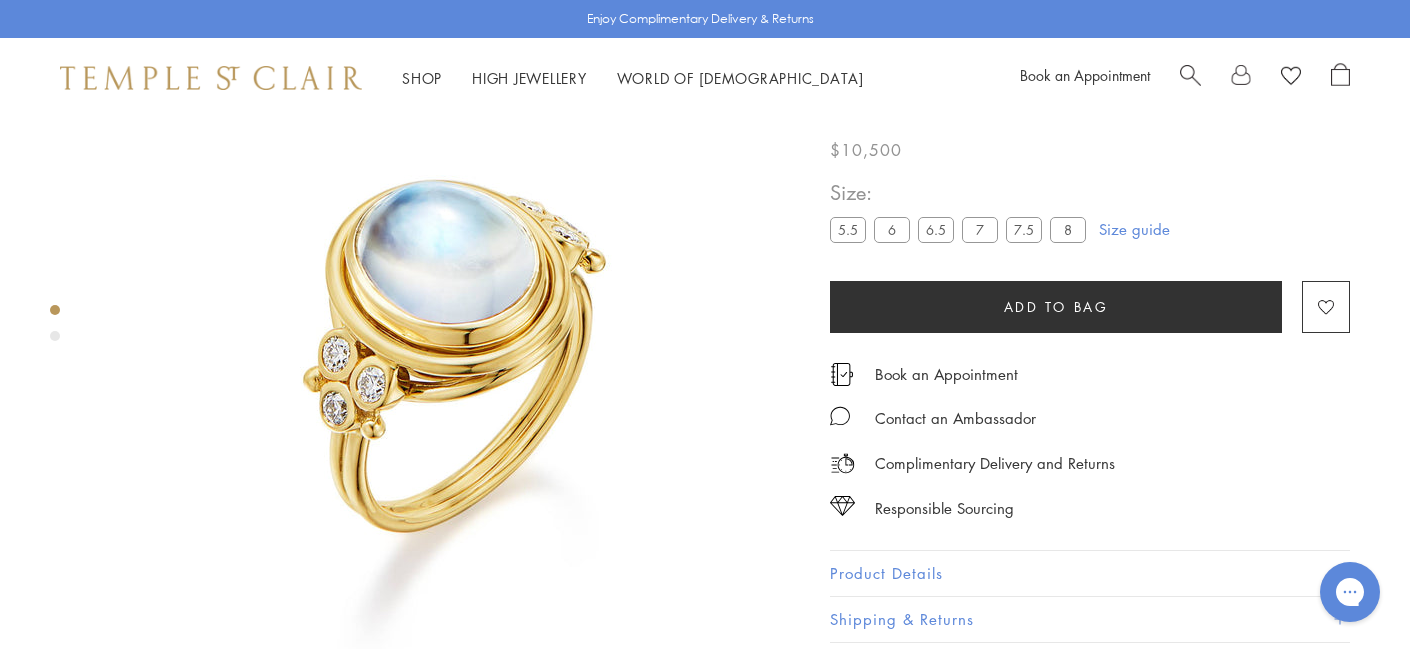 click at bounding box center [1190, 73] 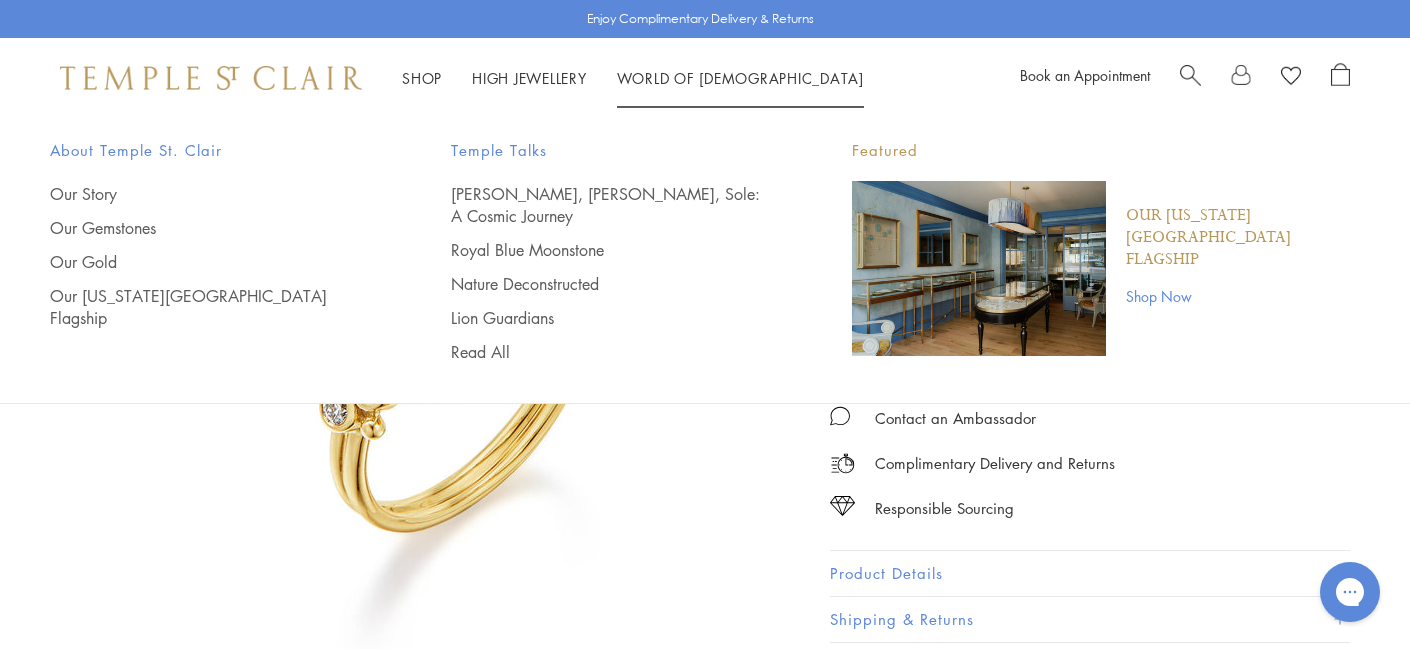 click at bounding box center [1190, 73] 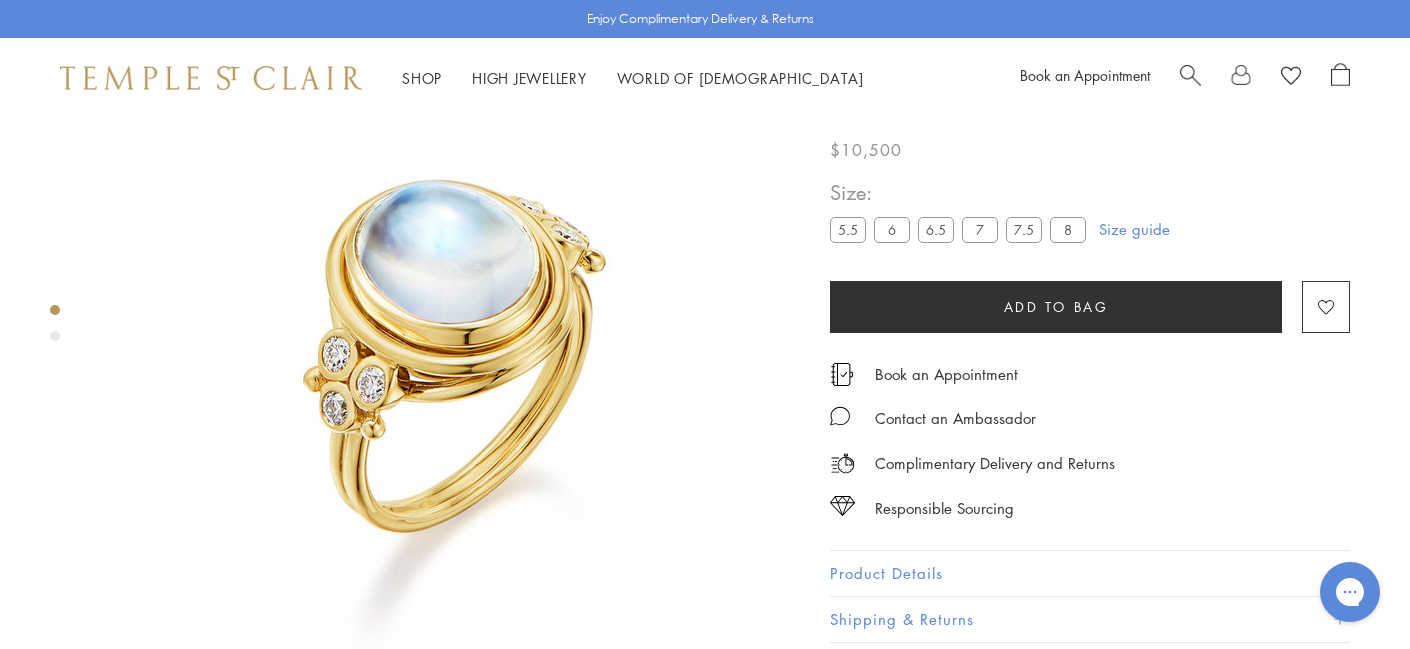 click at bounding box center (1190, 73) 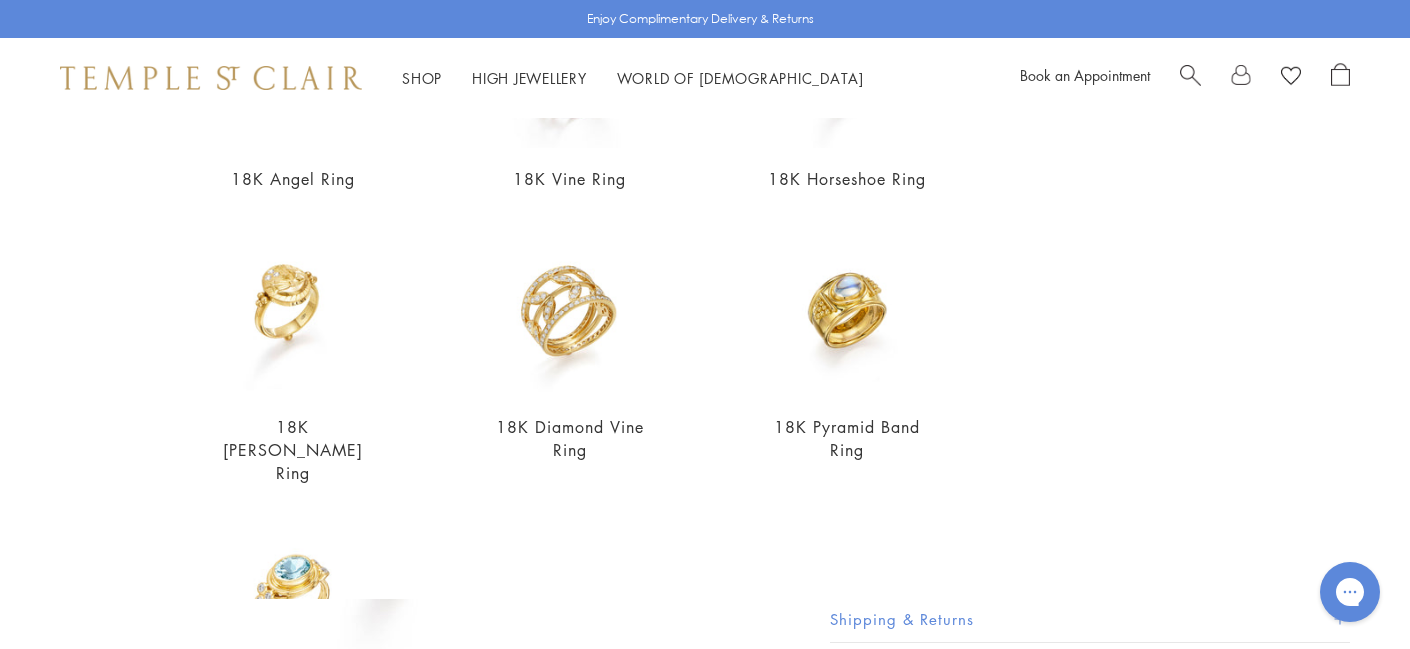 scroll, scrollTop: 516, scrollLeft: 0, axis: vertical 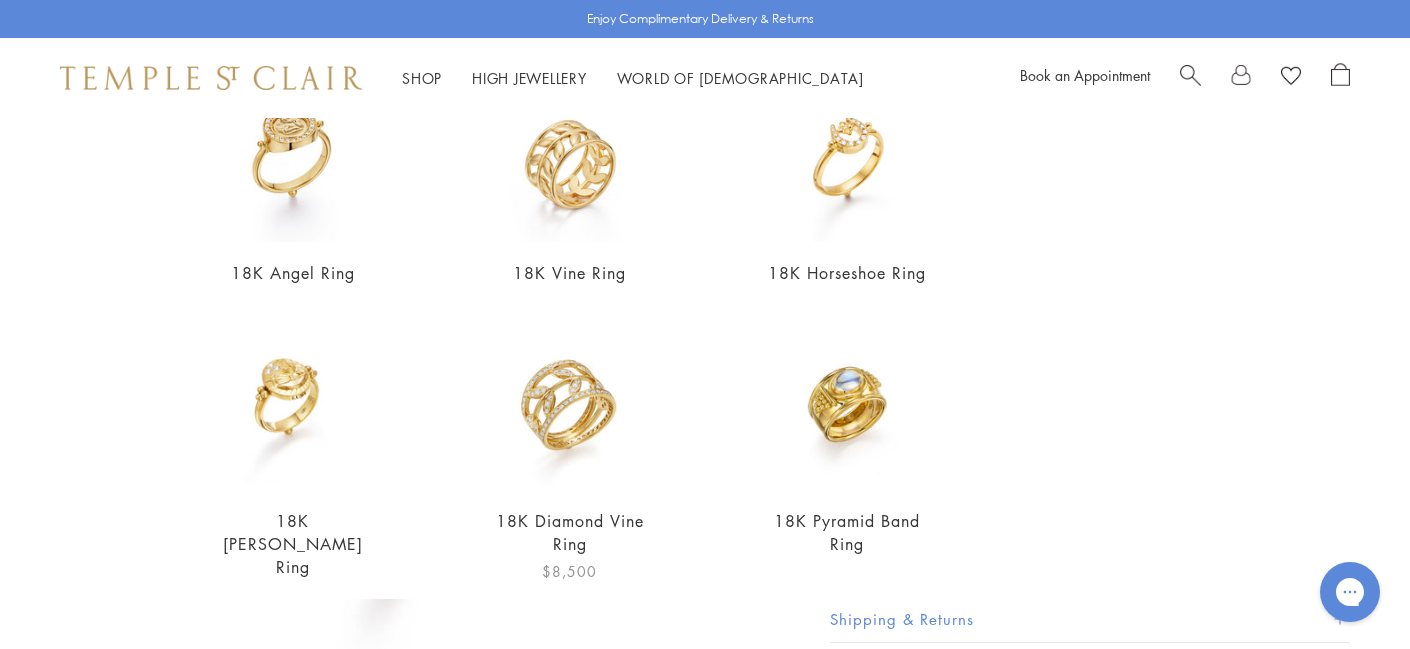 type on "****" 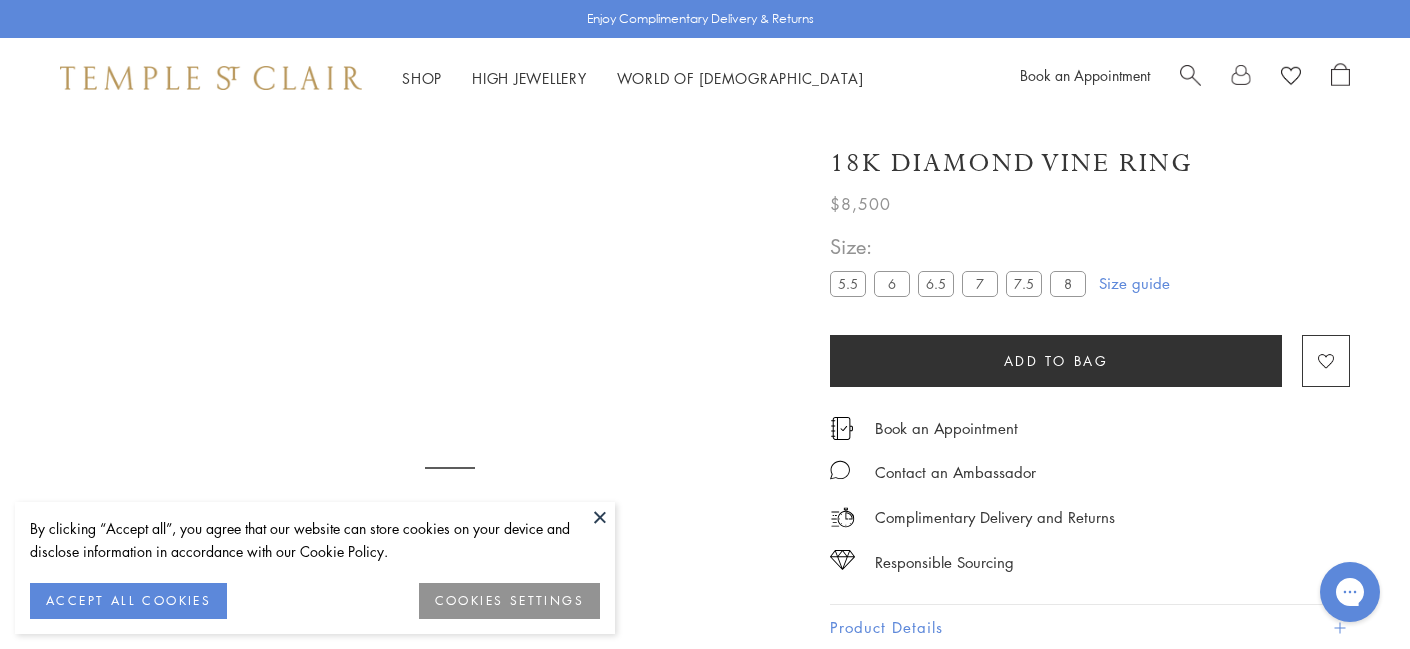 scroll, scrollTop: 0, scrollLeft: 0, axis: both 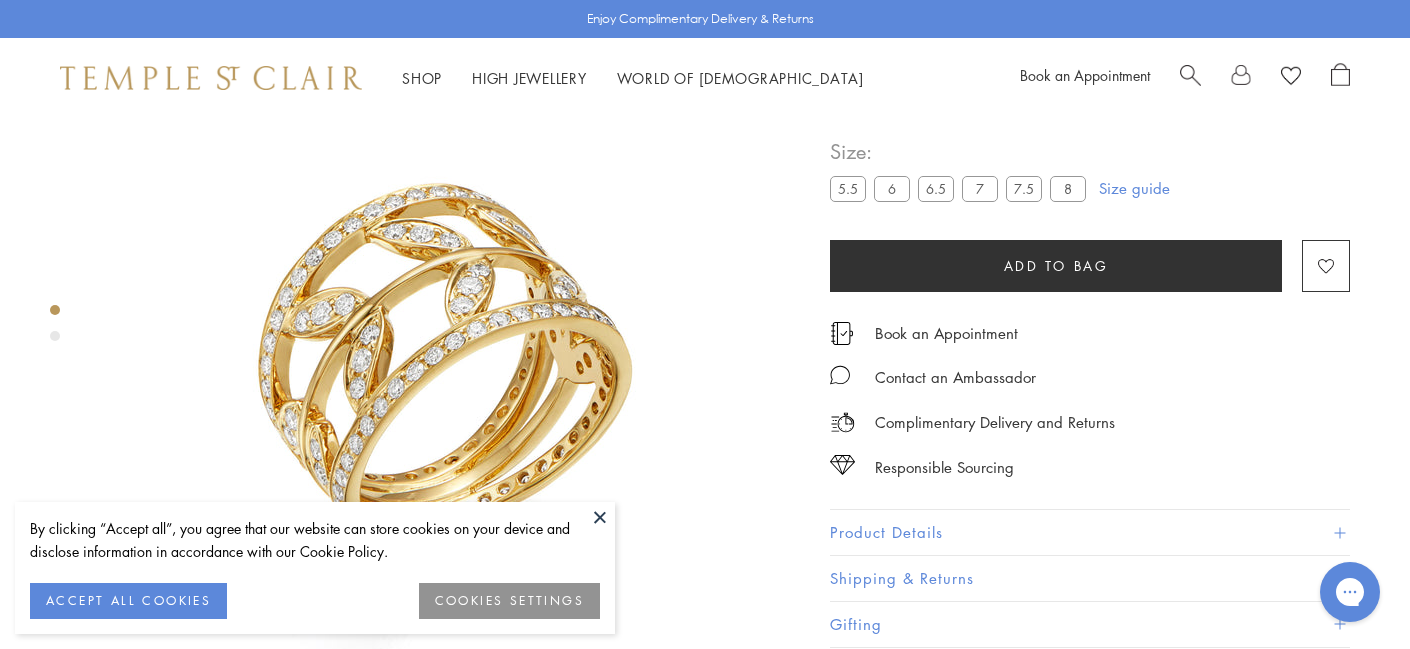 click at bounding box center [600, 517] 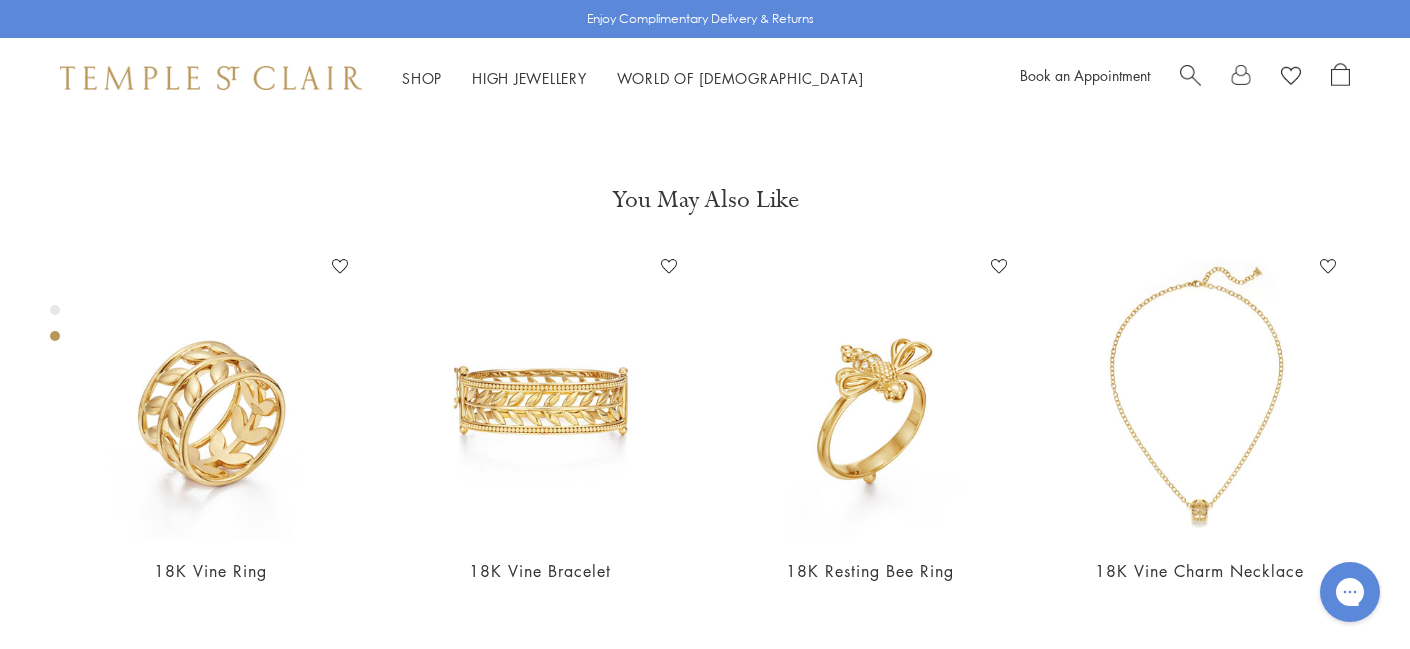 scroll, scrollTop: 0, scrollLeft: 0, axis: both 